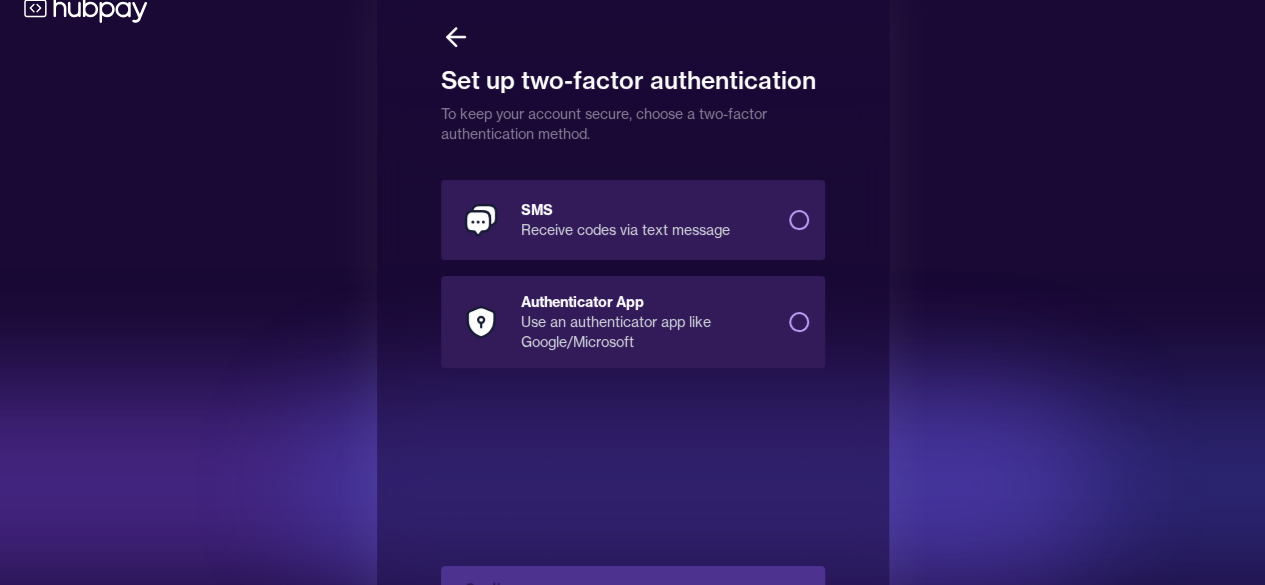 scroll, scrollTop: 0, scrollLeft: 0, axis: both 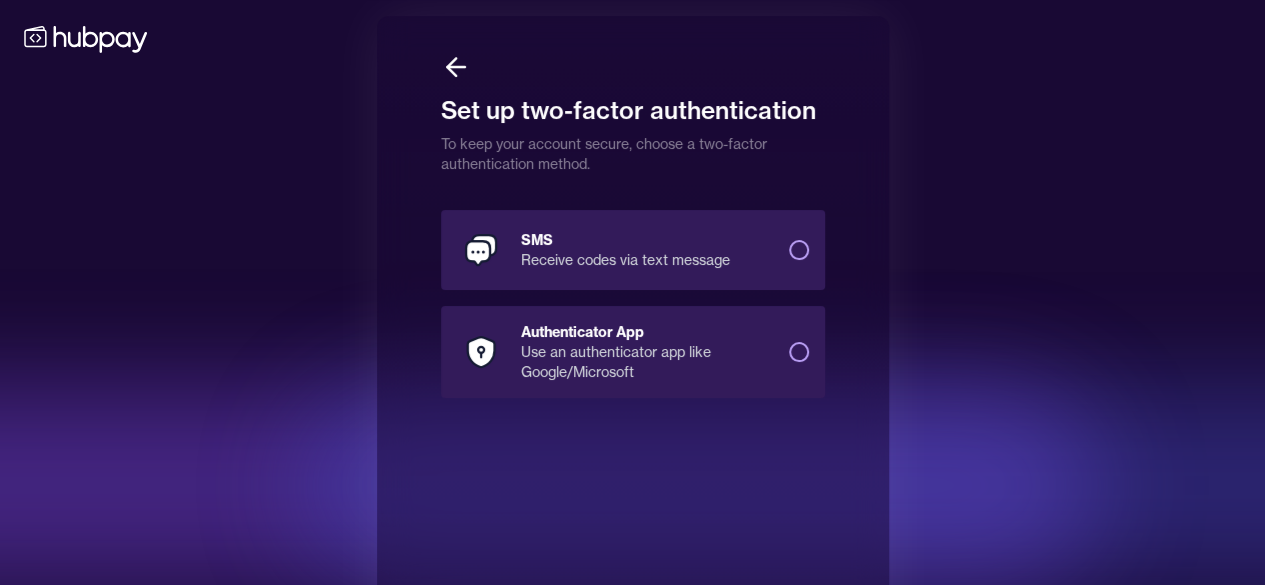 click on "SMS Receive codes via text message" at bounding box center (799, 250) 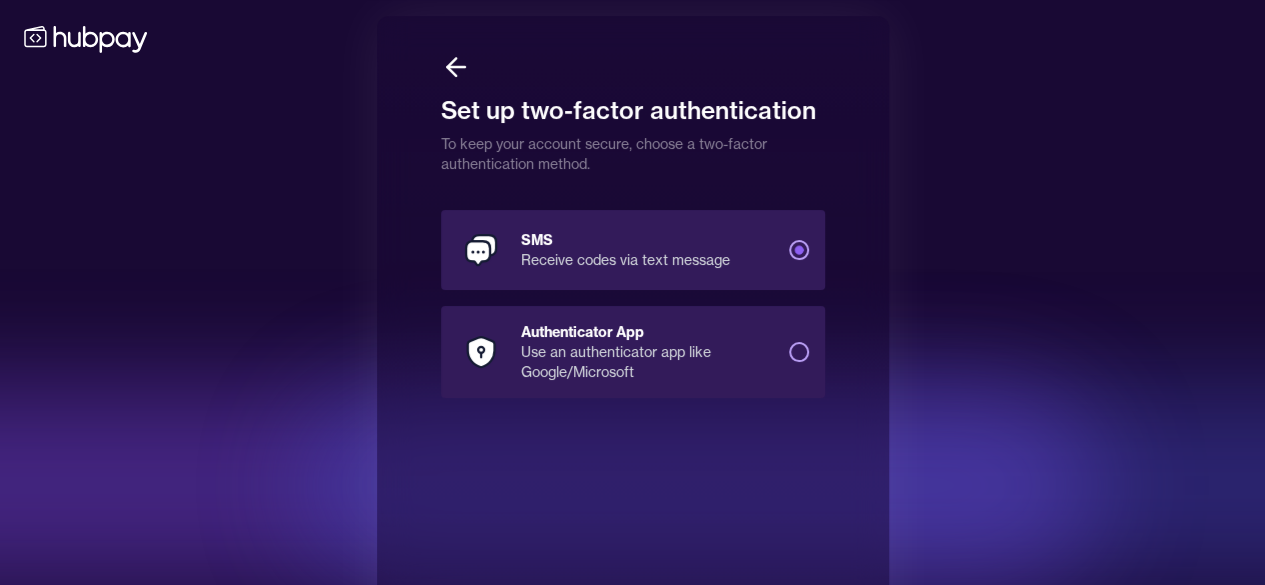 scroll, scrollTop: 106, scrollLeft: 0, axis: vertical 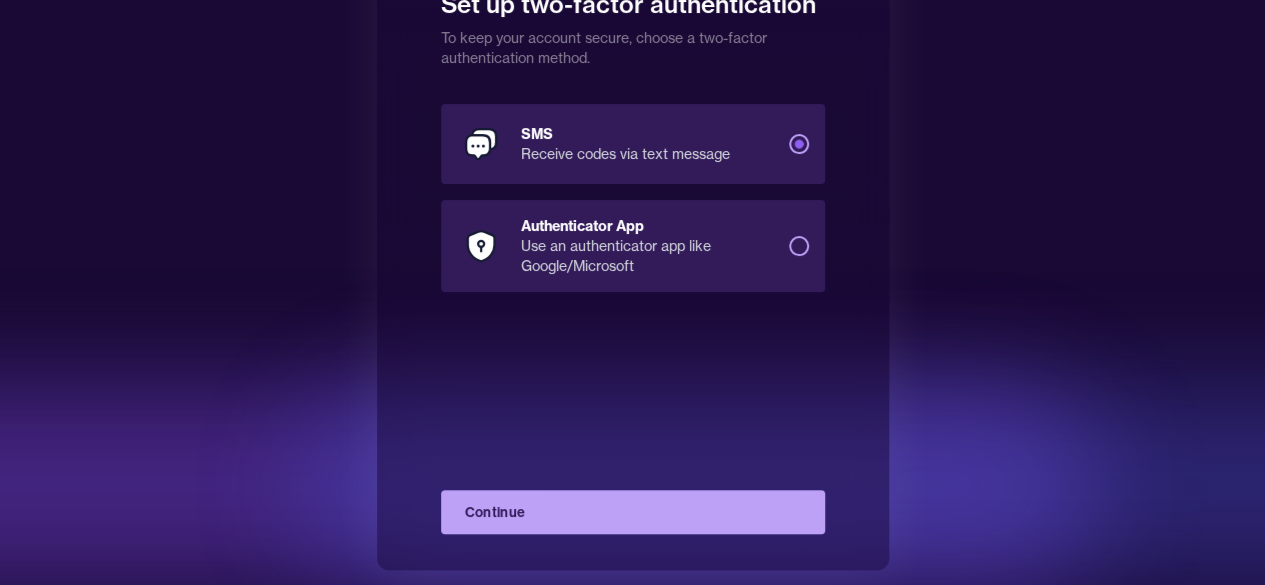 click on "Continue" at bounding box center (633, 512) 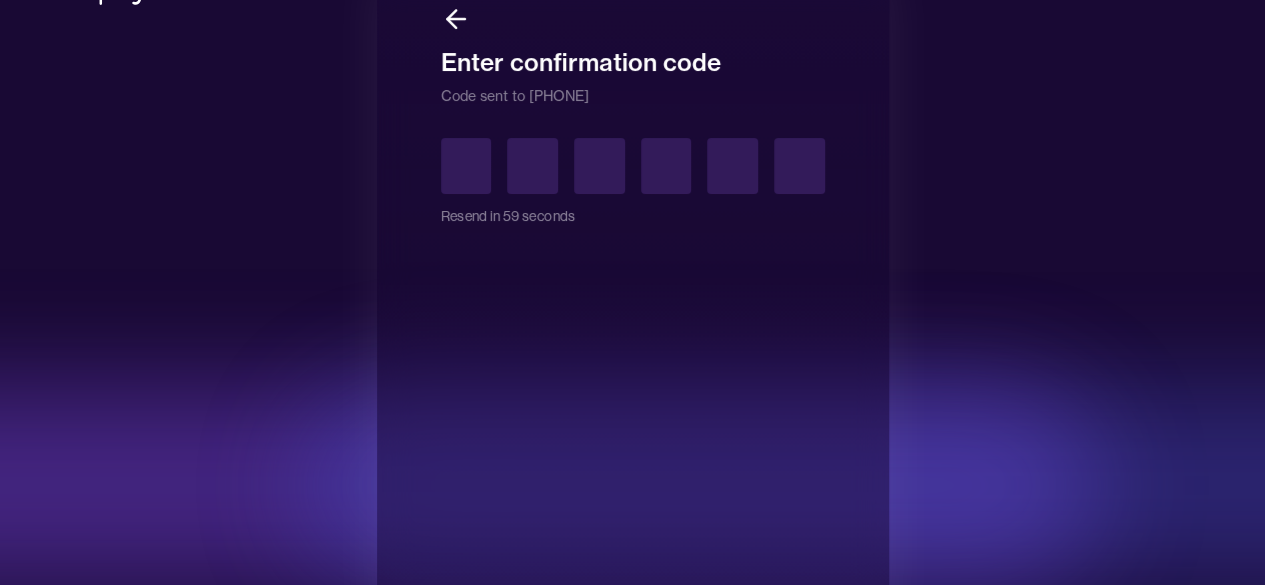 scroll, scrollTop: 0, scrollLeft: 0, axis: both 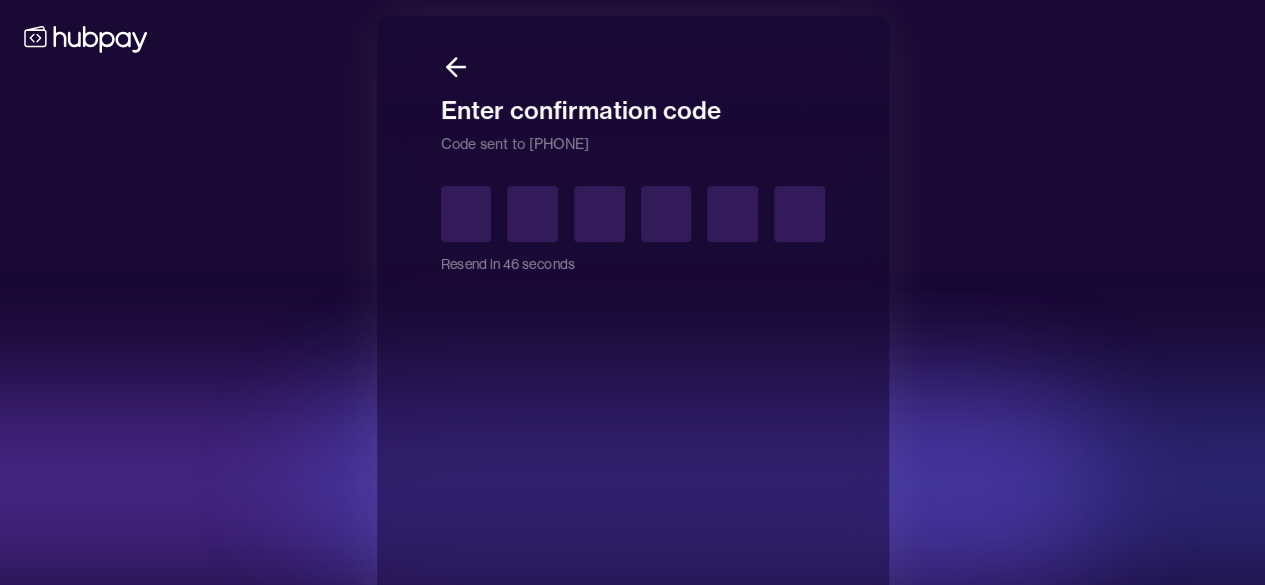 type on "*" 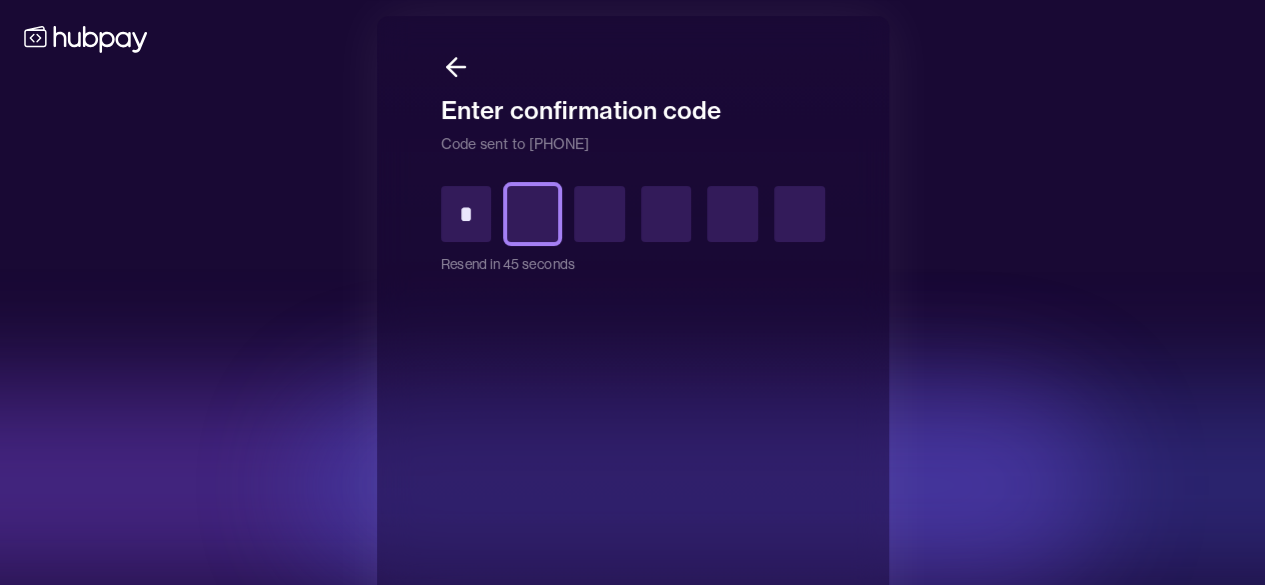 type on "*" 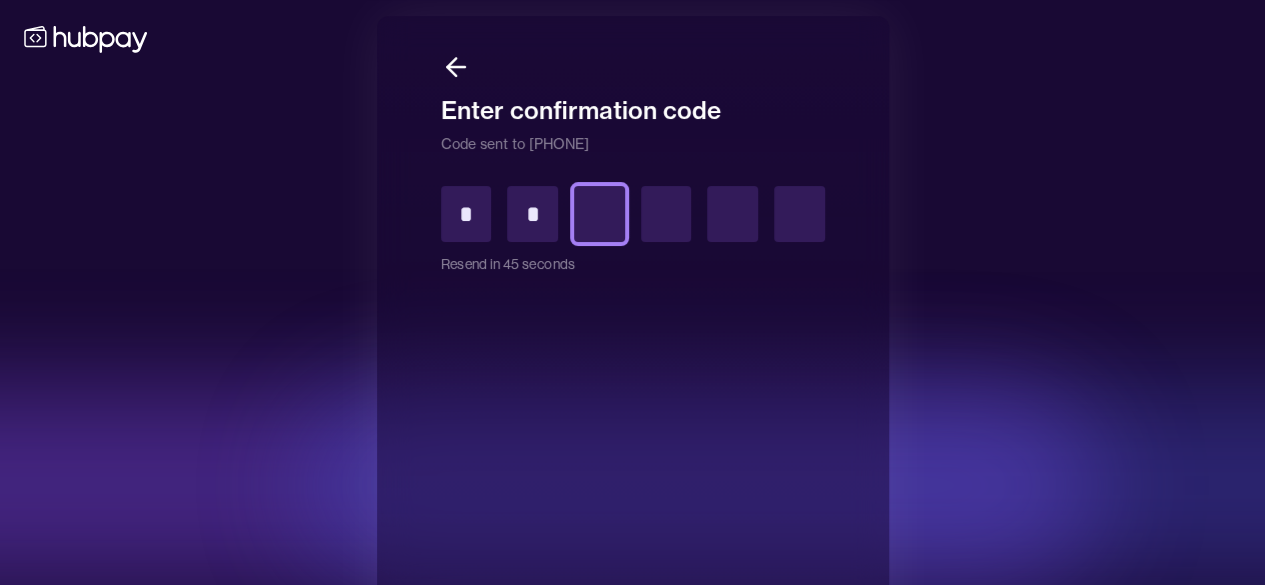 type on "*" 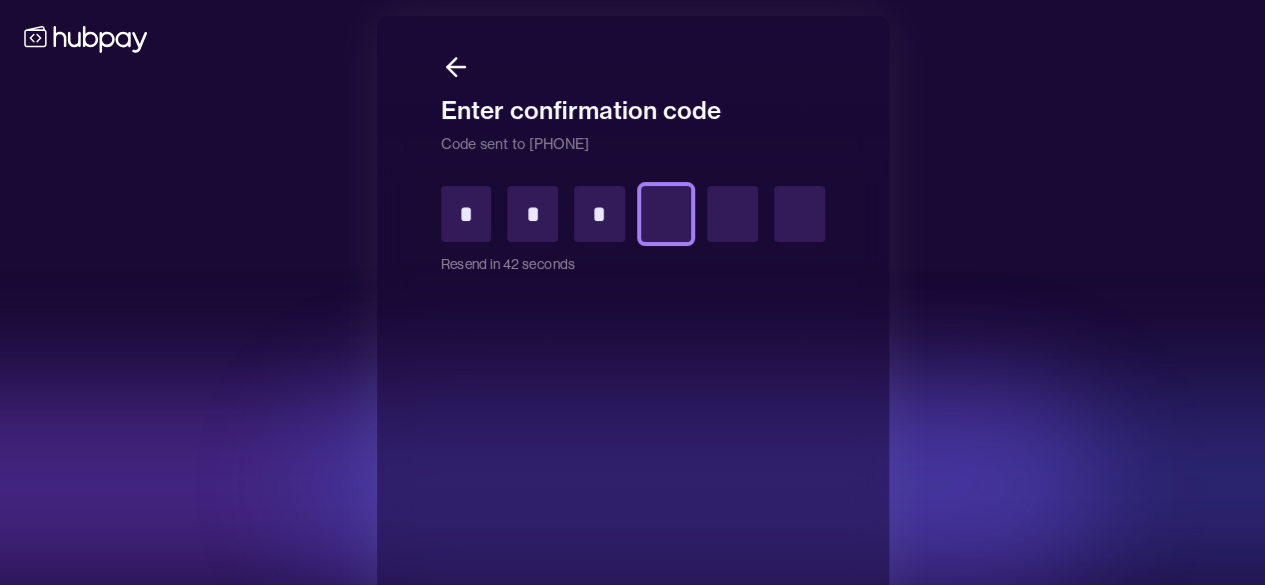 type on "*" 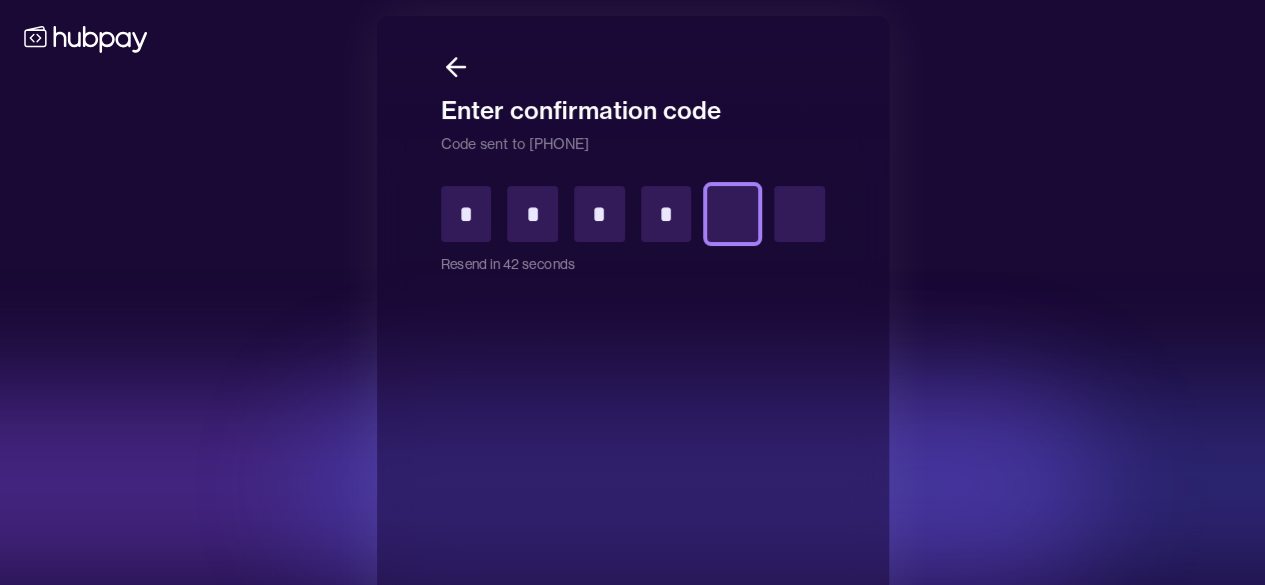 type on "*" 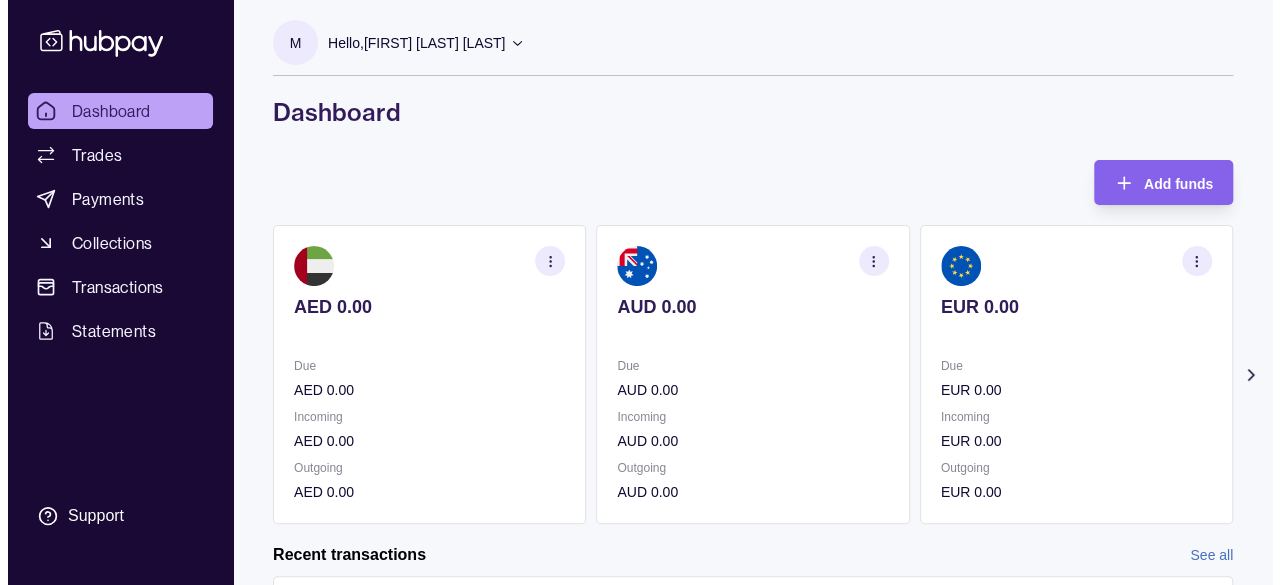 scroll, scrollTop: 0, scrollLeft: 0, axis: both 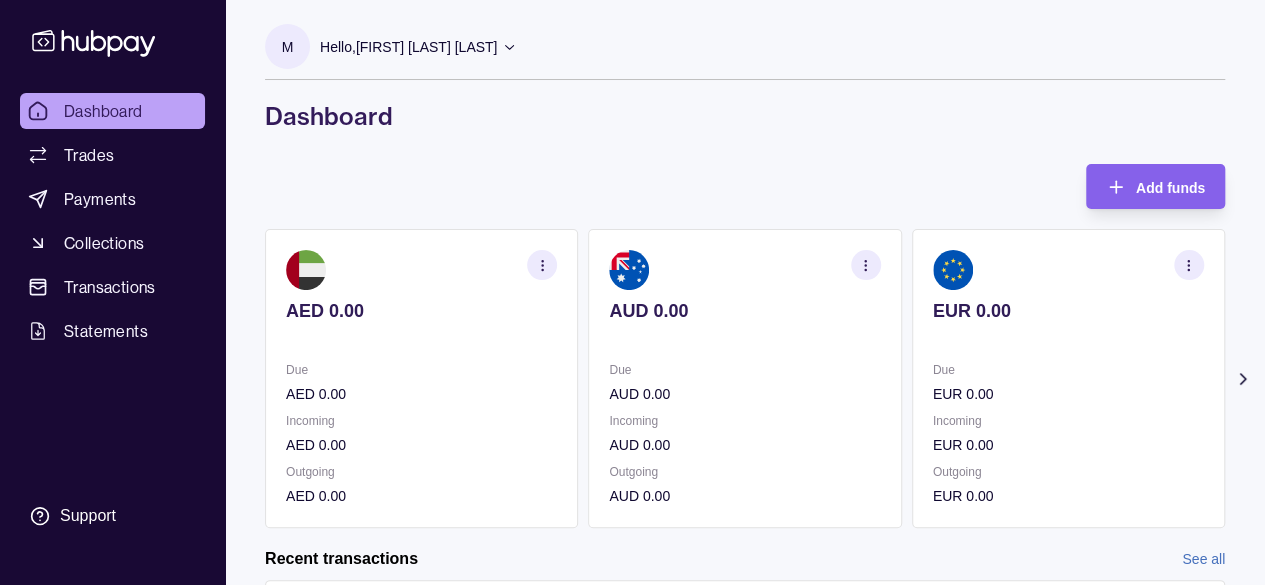 click 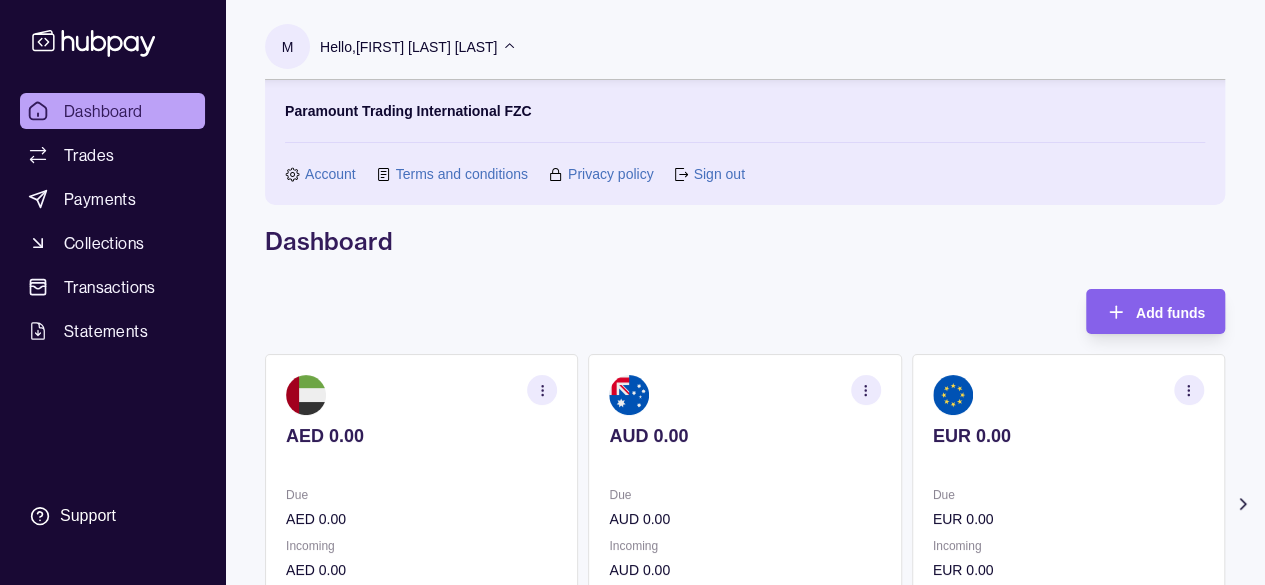 click 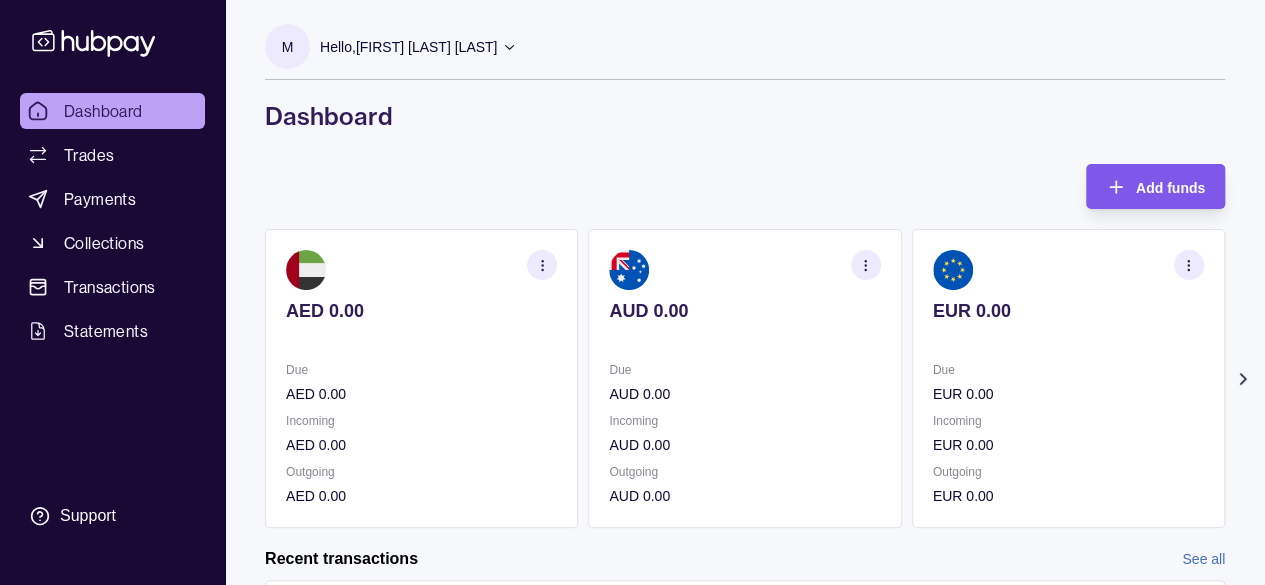 click on "Add funds" at bounding box center [1170, 188] 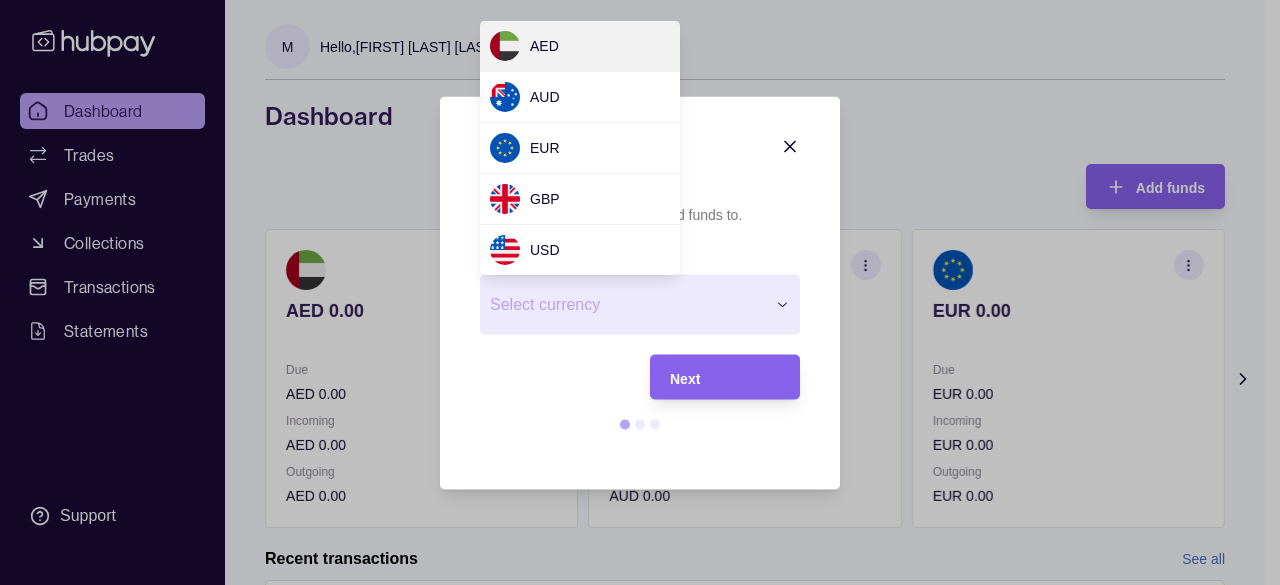 click on "Select a wallet Select the wallet you want to add funds to. Currency  * Select currency *** *** *** *** *** Next" at bounding box center (632, 788) 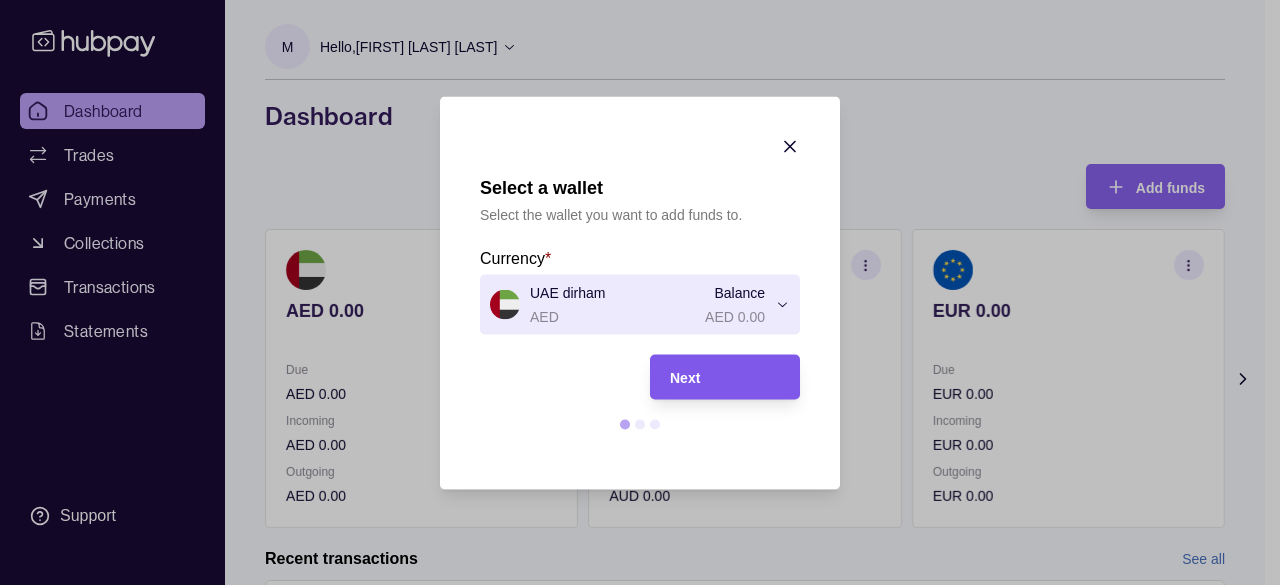 click on "Next" at bounding box center [725, 377] 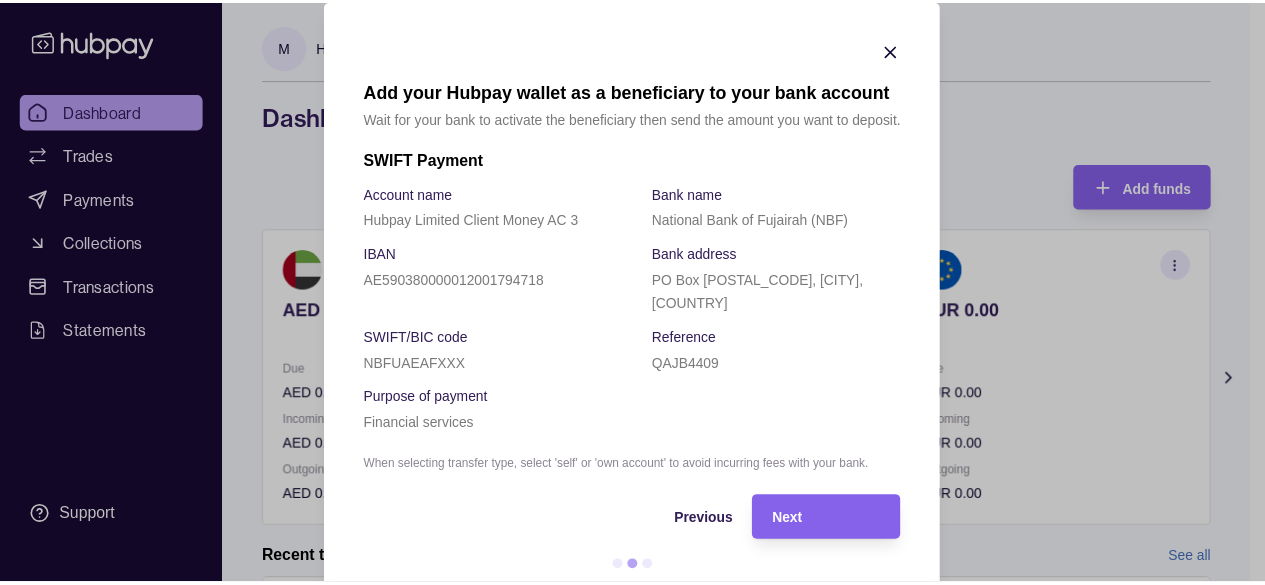 scroll, scrollTop: 22, scrollLeft: 0, axis: vertical 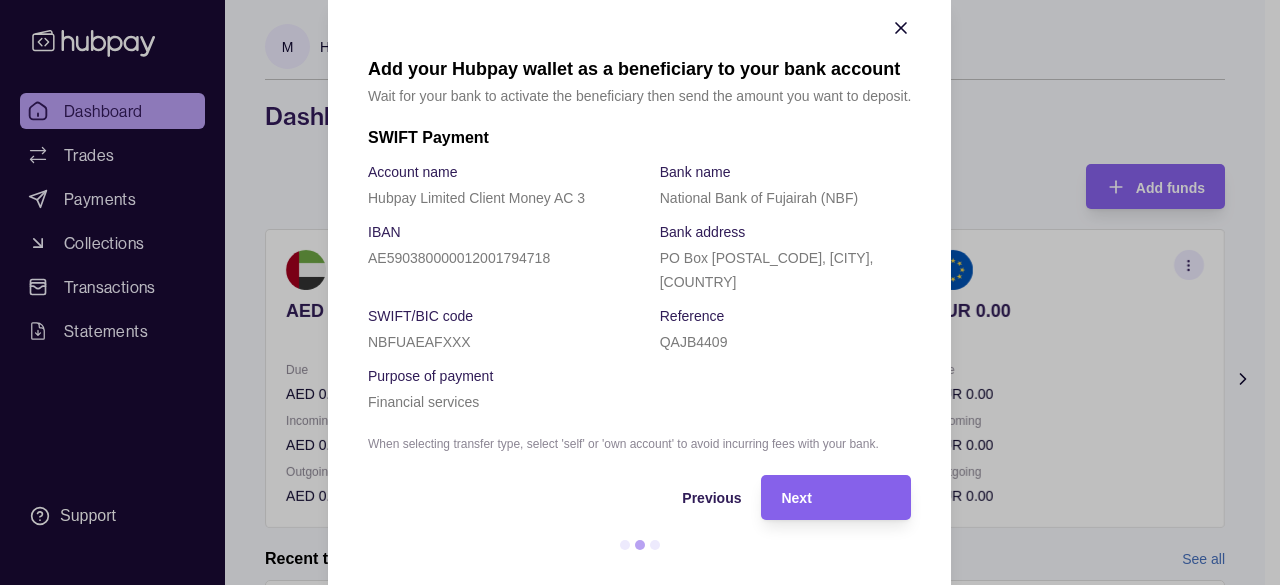 click 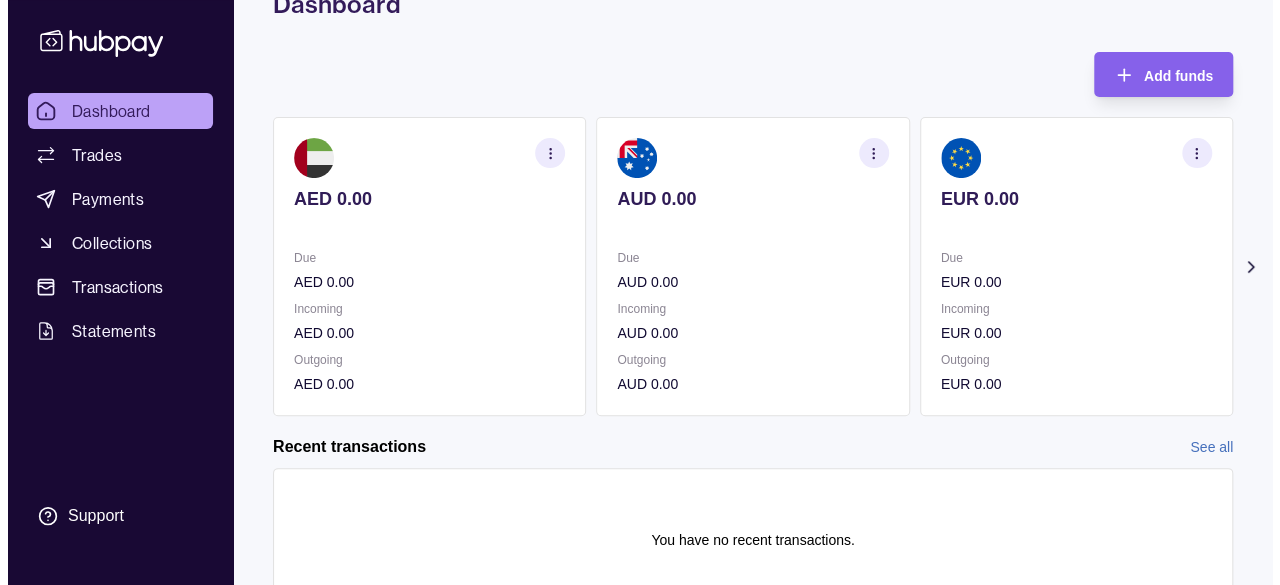 scroll, scrollTop: 2, scrollLeft: 0, axis: vertical 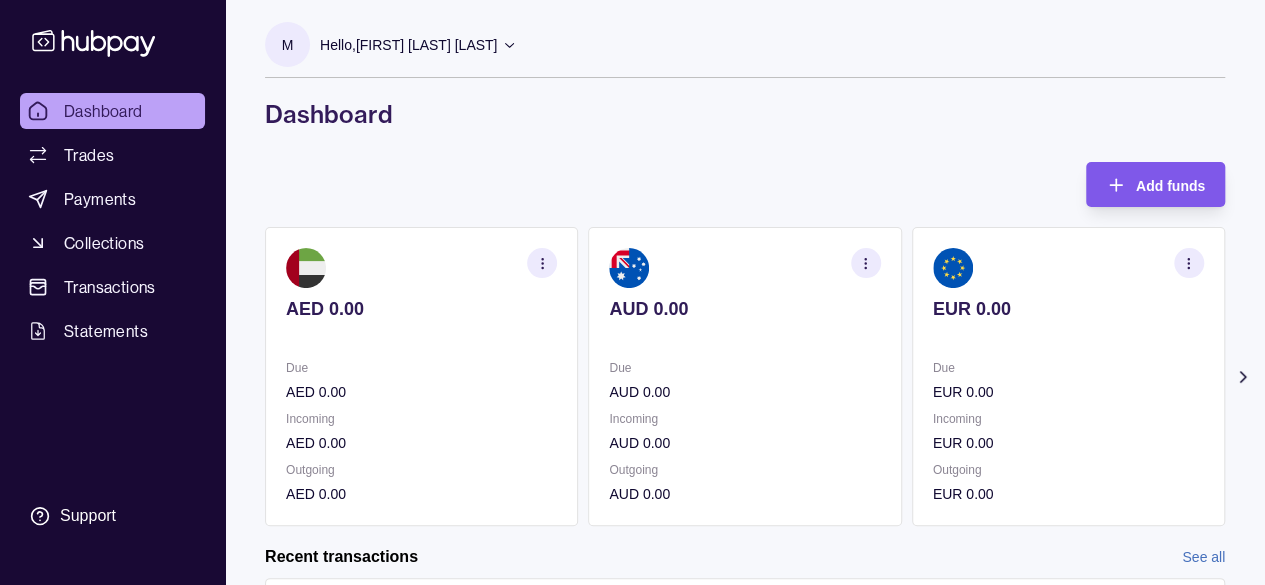 click on "Add funds" at bounding box center (1170, 186) 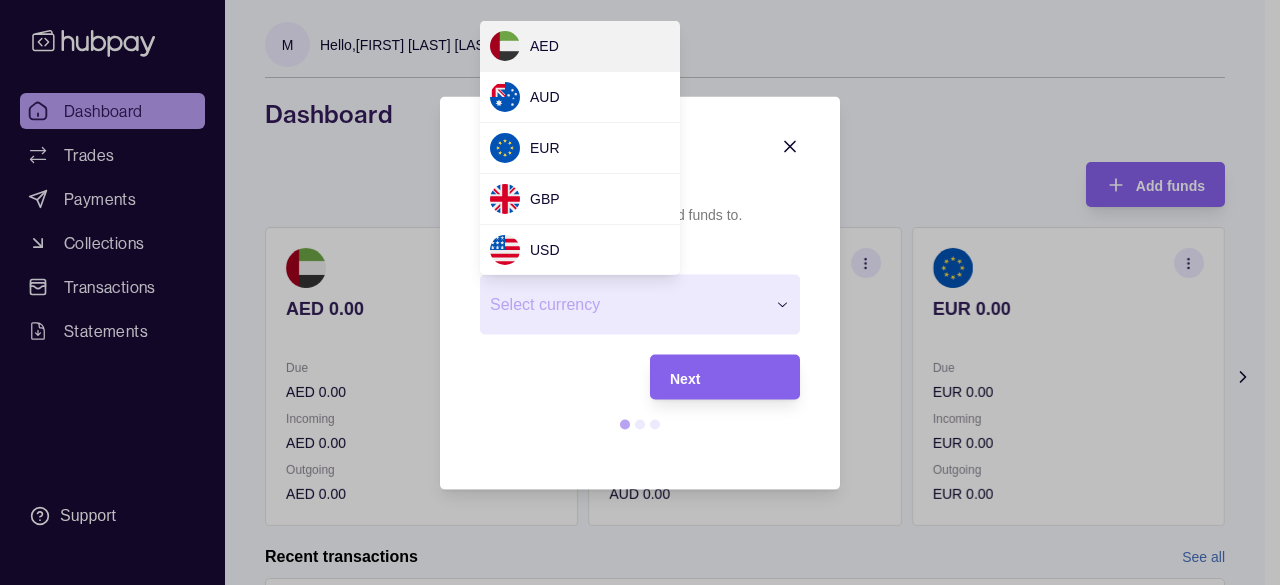 click on "Select a wallet Select the wallet you want to add funds to. Currency  * Select currency *** *** *** *** *** Next" at bounding box center [632, 786] 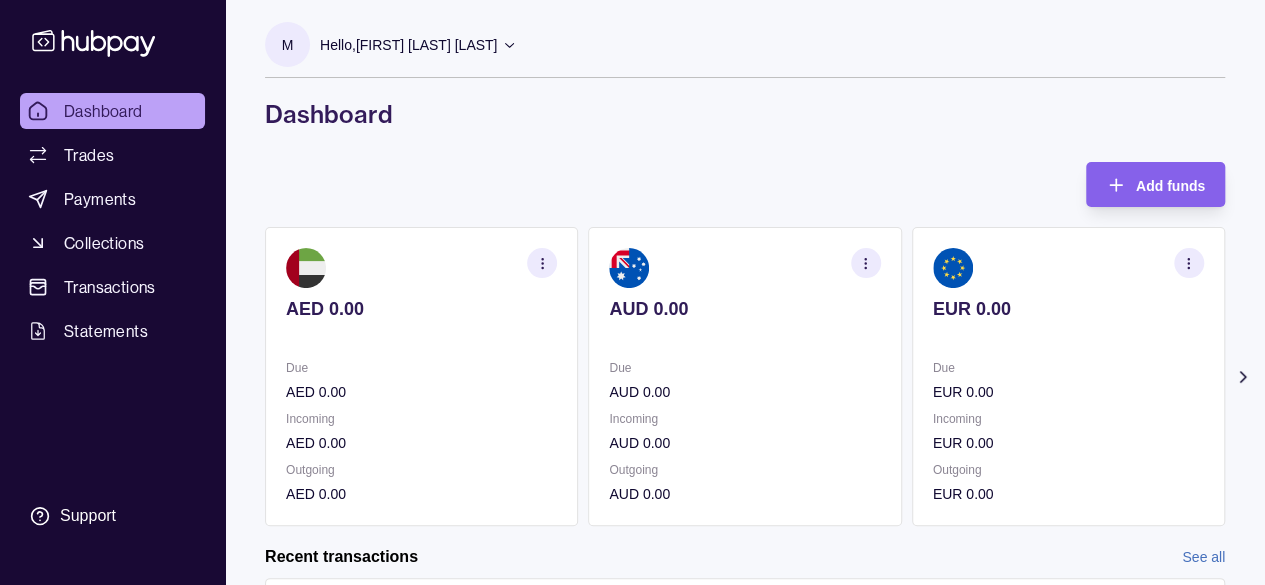 click 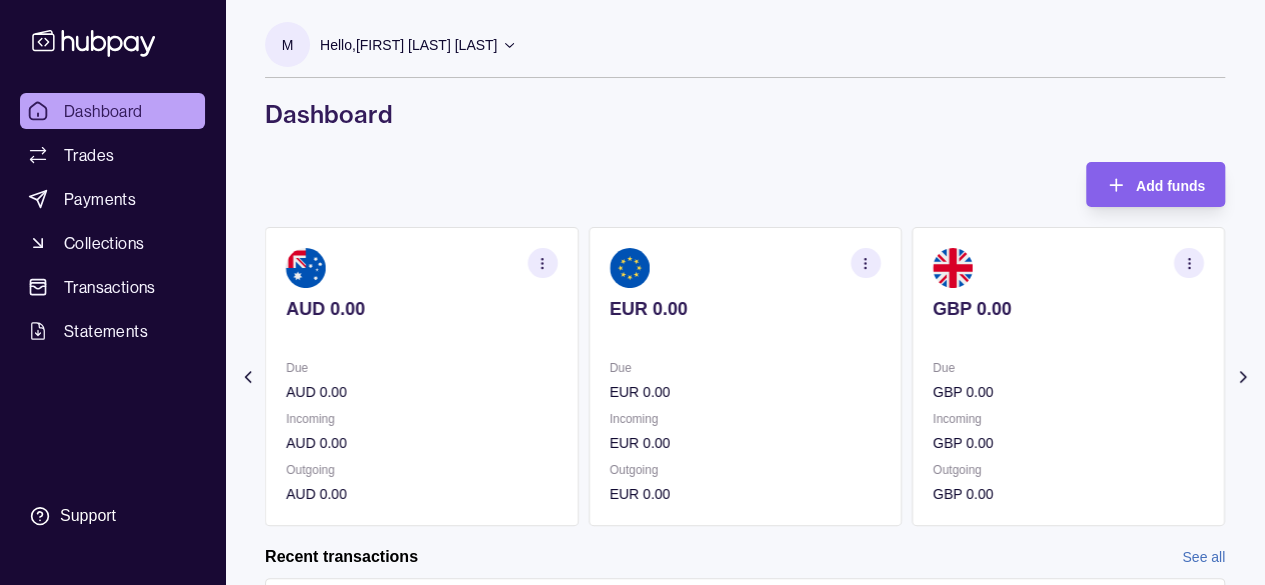 click 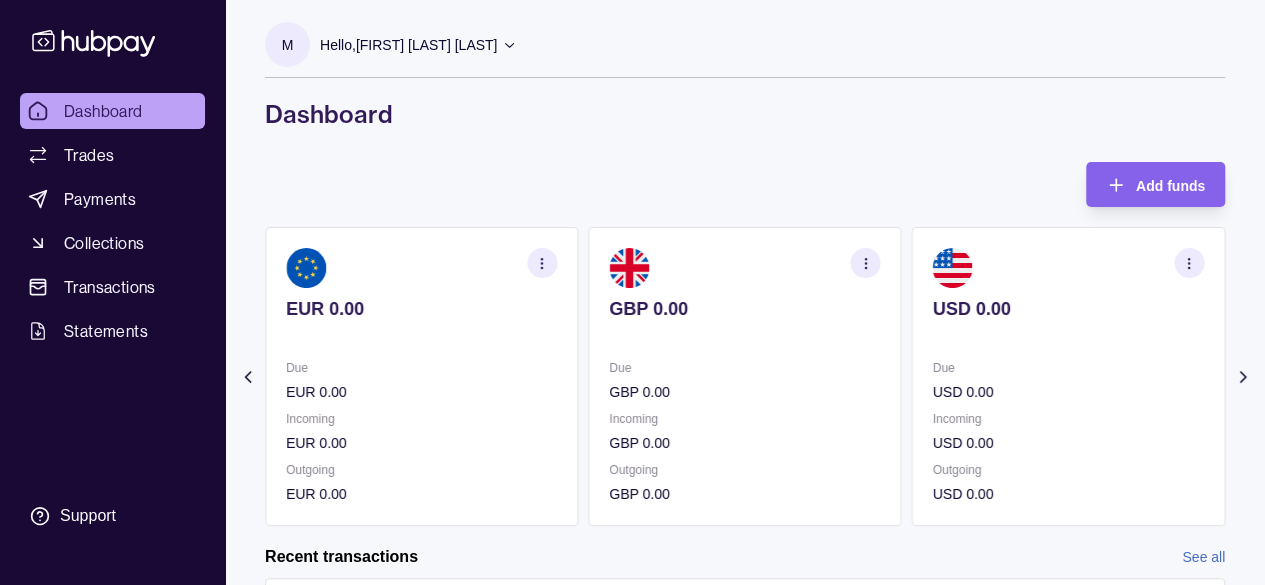 click 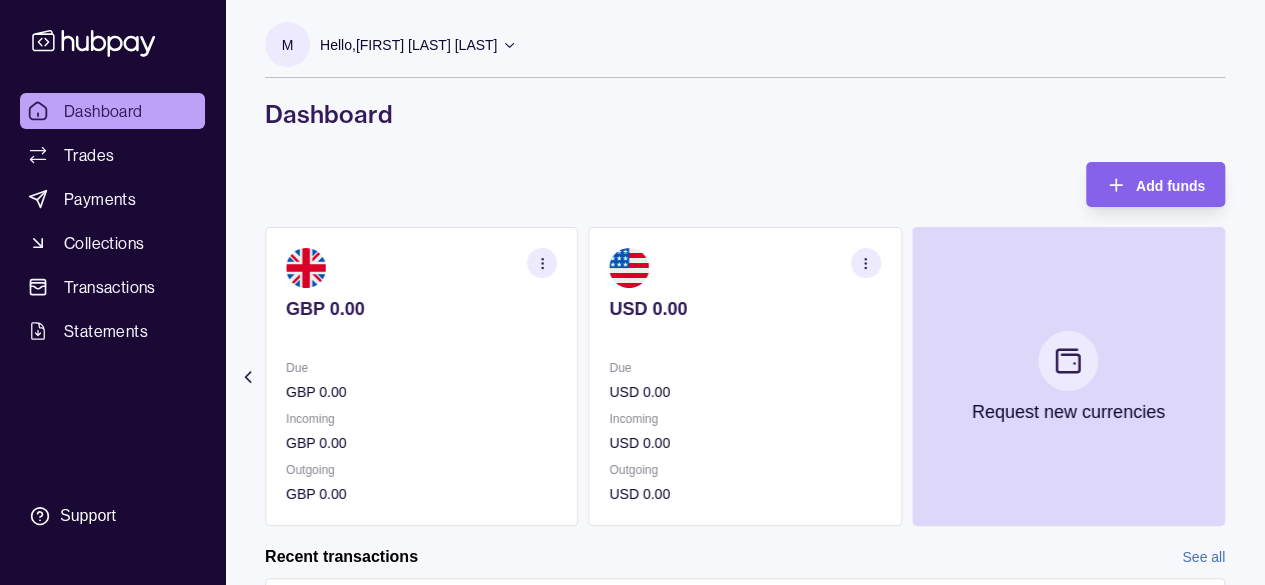click 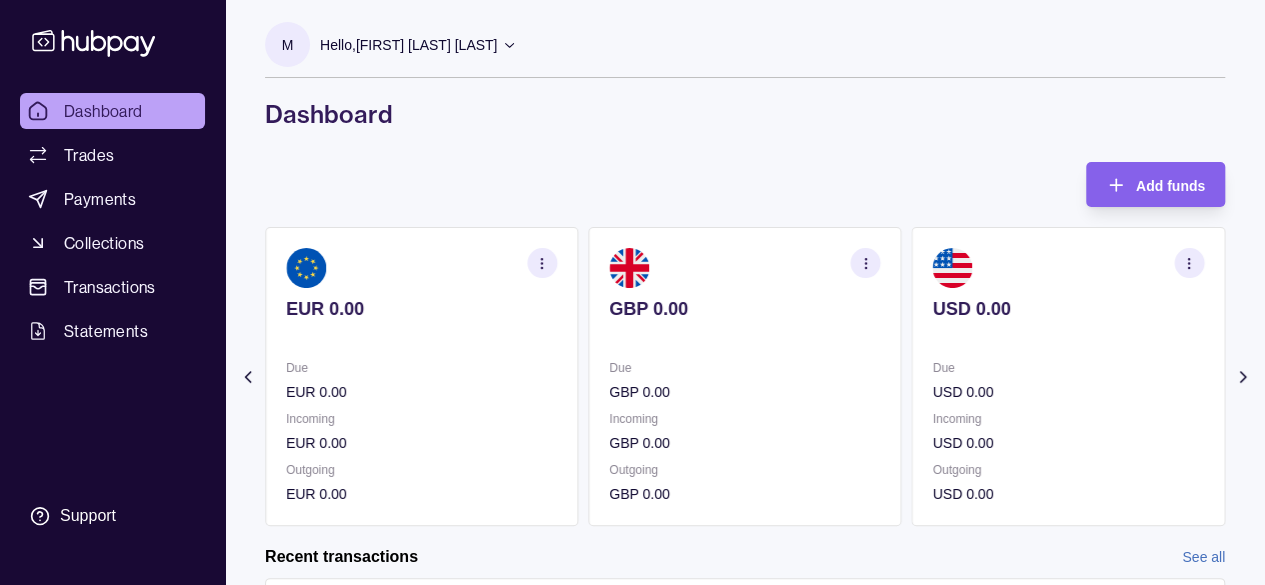 click 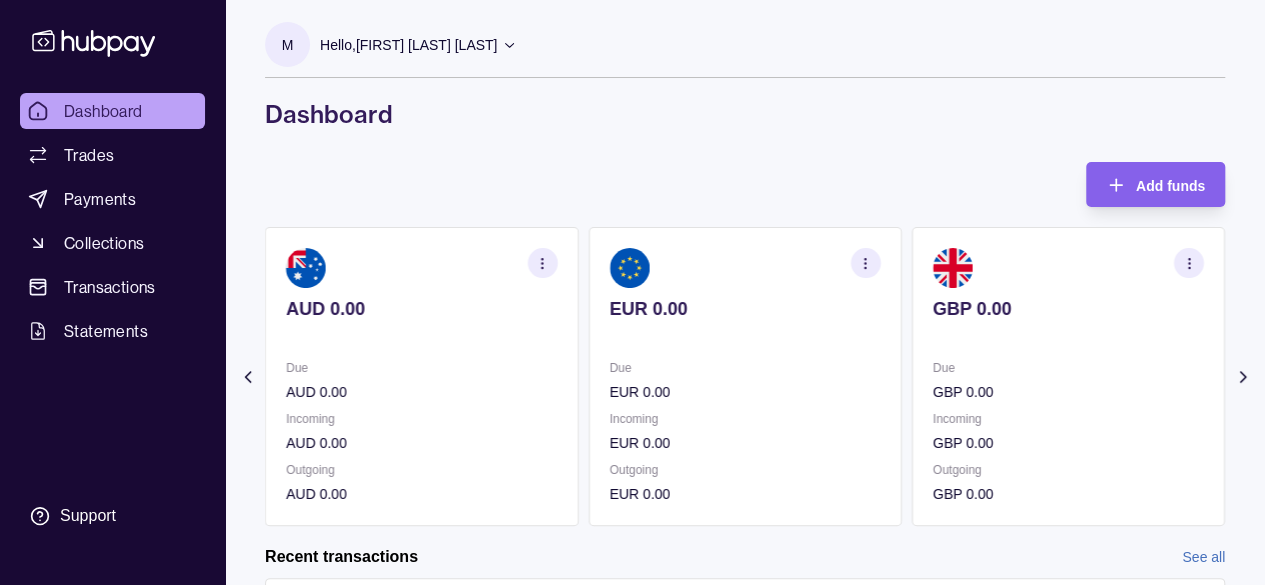 click 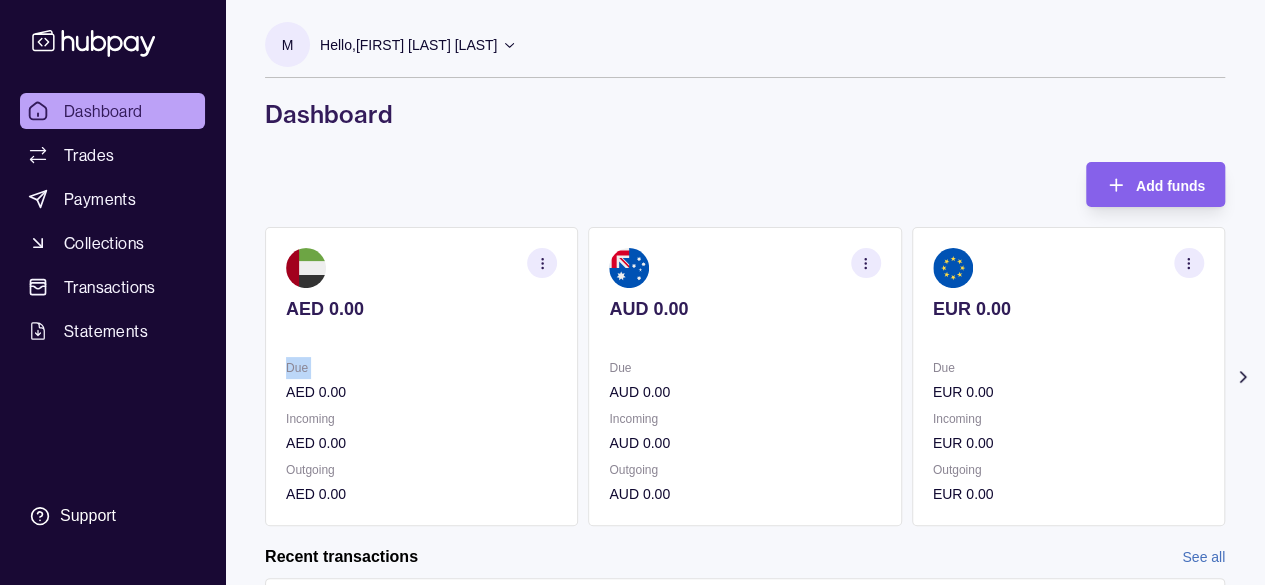 click on "Add funds AED 0.00                                                                                                               Due AED 0.00 Incoming AED 0.00 Outgoing AED 0.00 AUD 0.00                                                                                                               Due AUD 0.00 Incoming AUD 0.00 Outgoing AUD 0.00 EUR 0.00                                                                                                               Due EUR 0.00 Incoming EUR 0.00 Outgoing EUR 0.00 GBP 0.00                                                                                                               Due GBP 0.00 Incoming GBP 0.00 Outgoing GBP 0.00 USD 0.00" at bounding box center (745, 462) 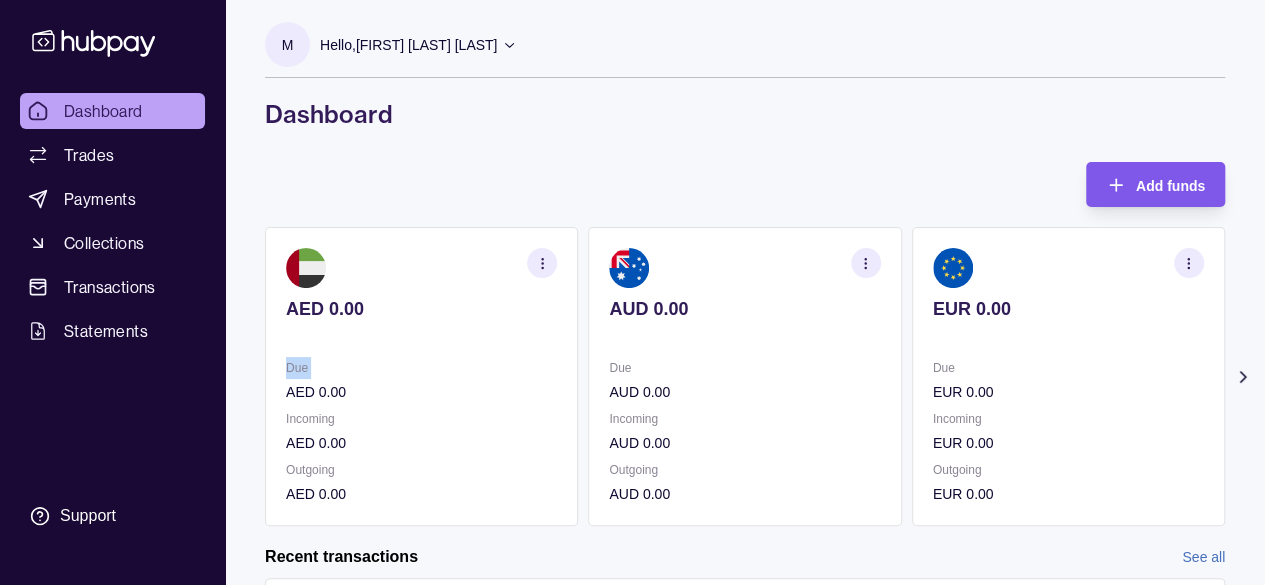 click on "Add funds" at bounding box center (1140, 184) 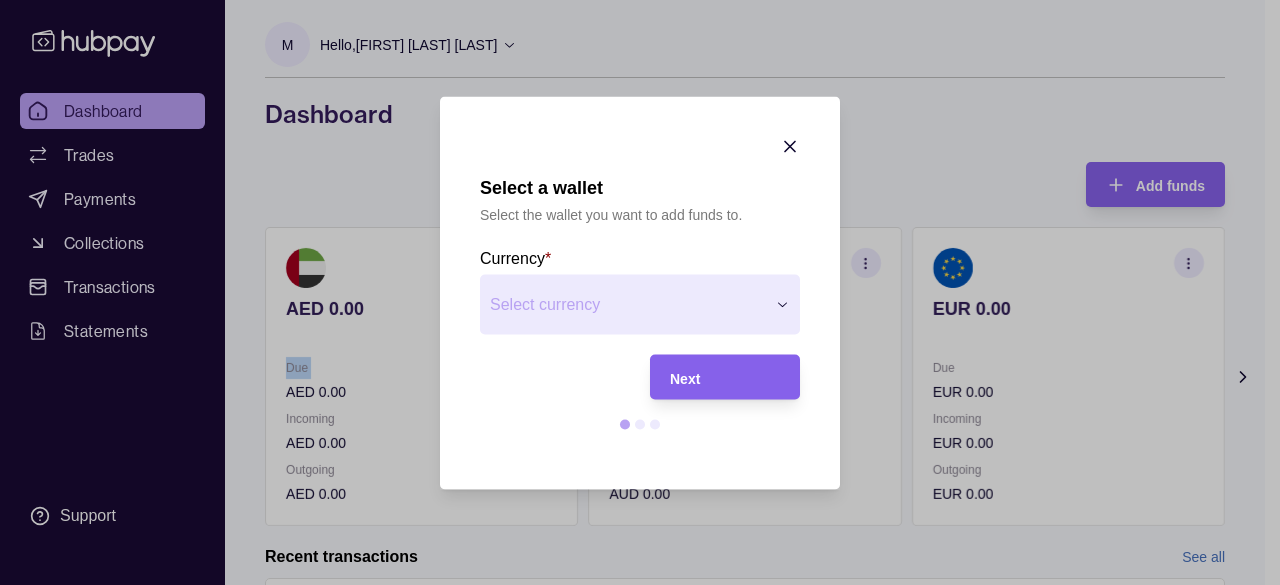 click on "Select a wallet Select the wallet you want to add funds to. Currency  * Select currency *** *** *** *** *** Next" at bounding box center (632, 786) 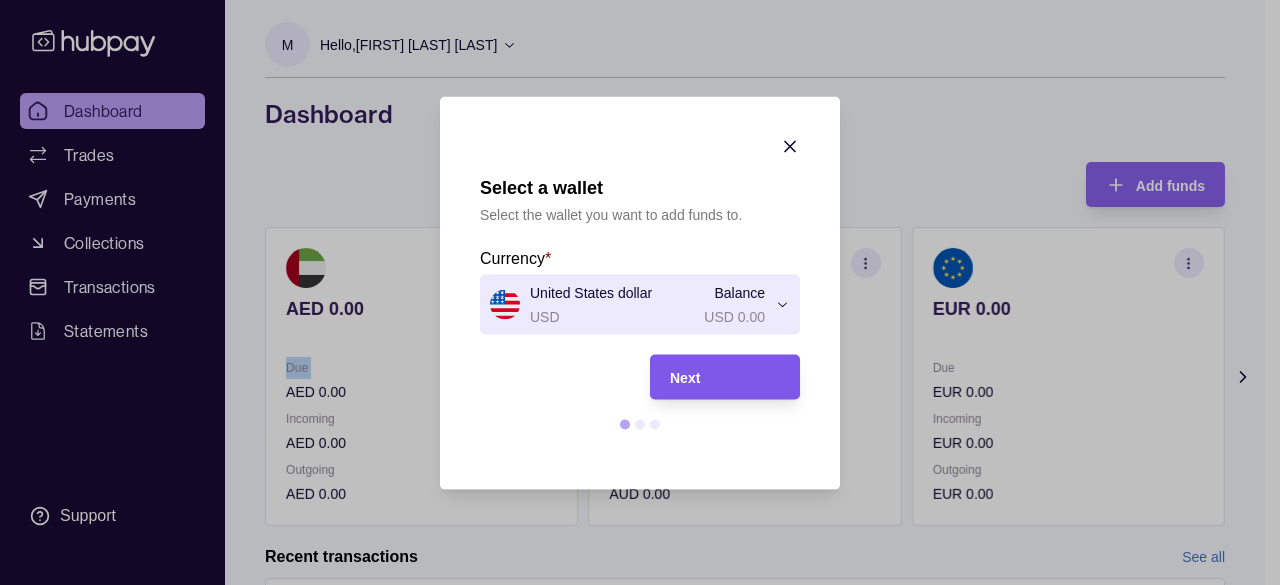 click on "Next" at bounding box center (725, 377) 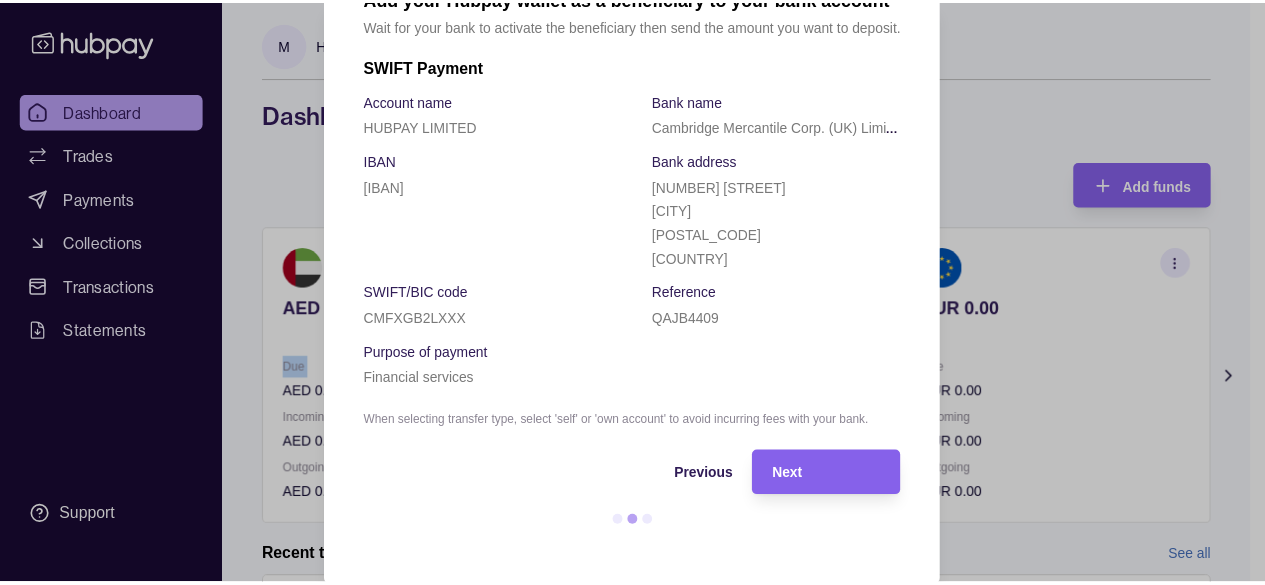 scroll, scrollTop: 0, scrollLeft: 0, axis: both 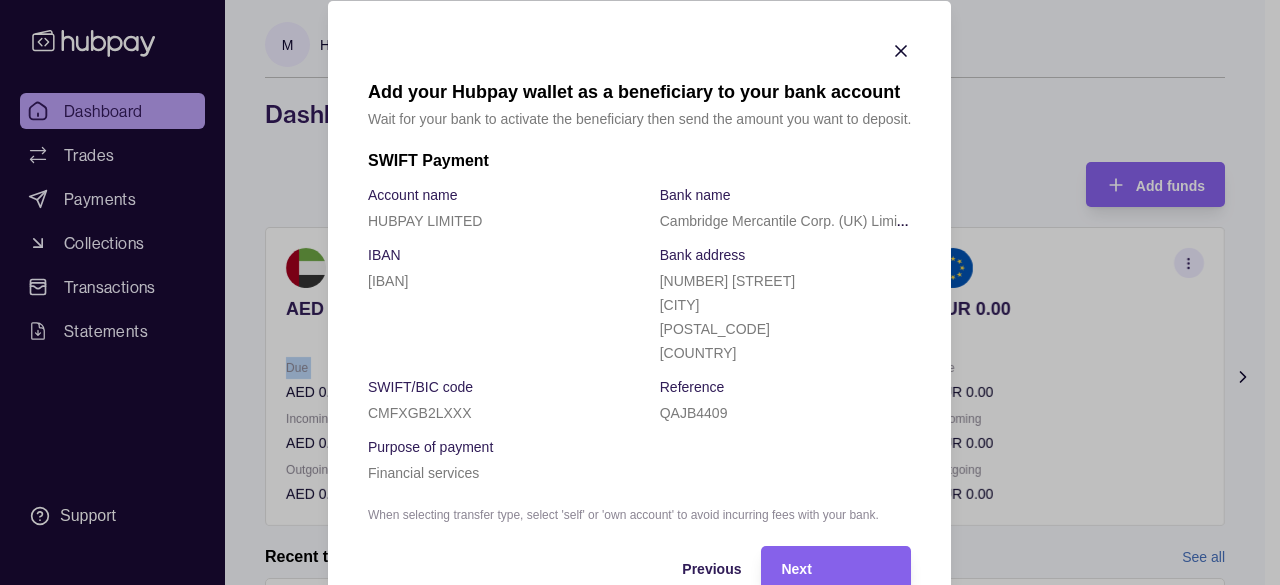 click 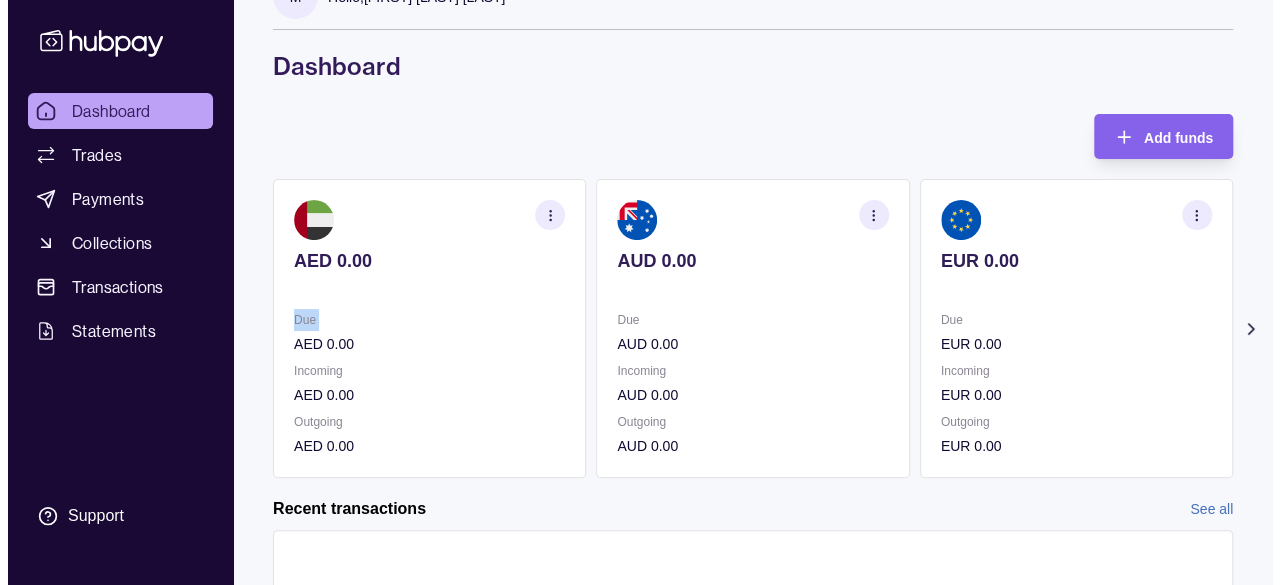 scroll, scrollTop: 0, scrollLeft: 0, axis: both 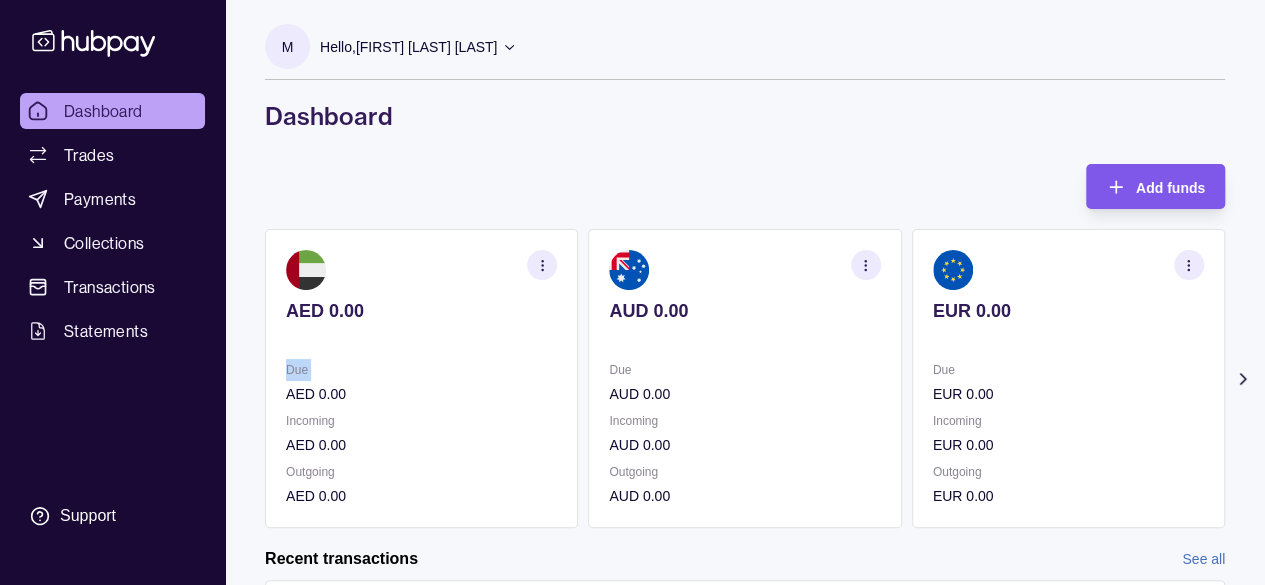 click on "Add funds" at bounding box center (1170, 188) 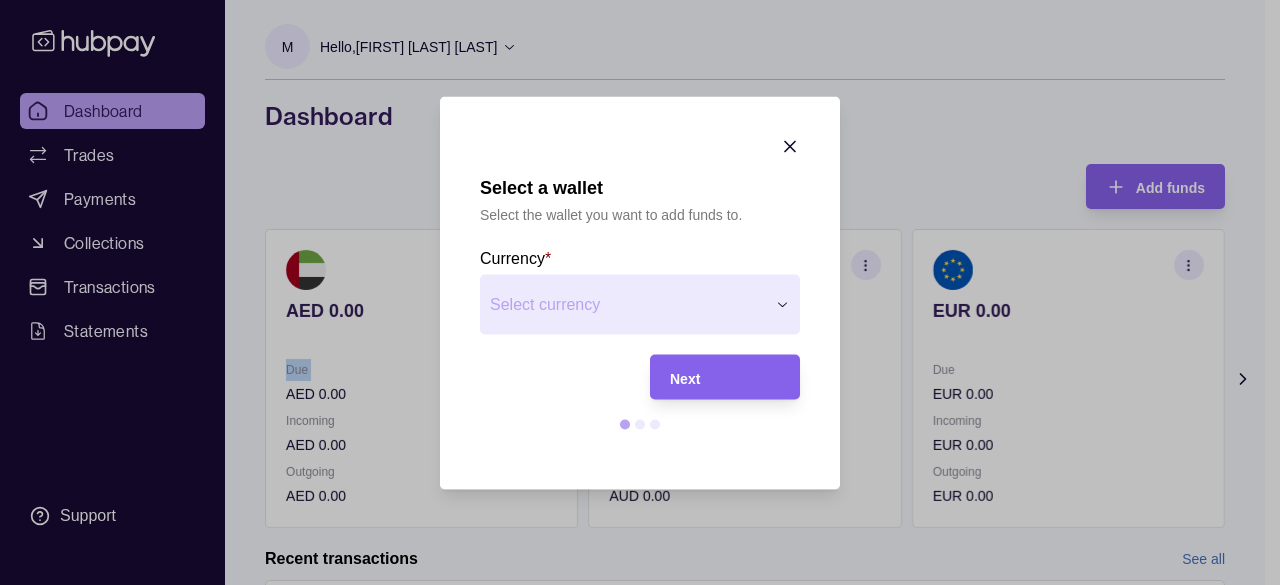 click on "Select a wallet Select the wallet you want to add funds to. Currency  * Select currency *** *** *** *** *** Next" at bounding box center [632, 788] 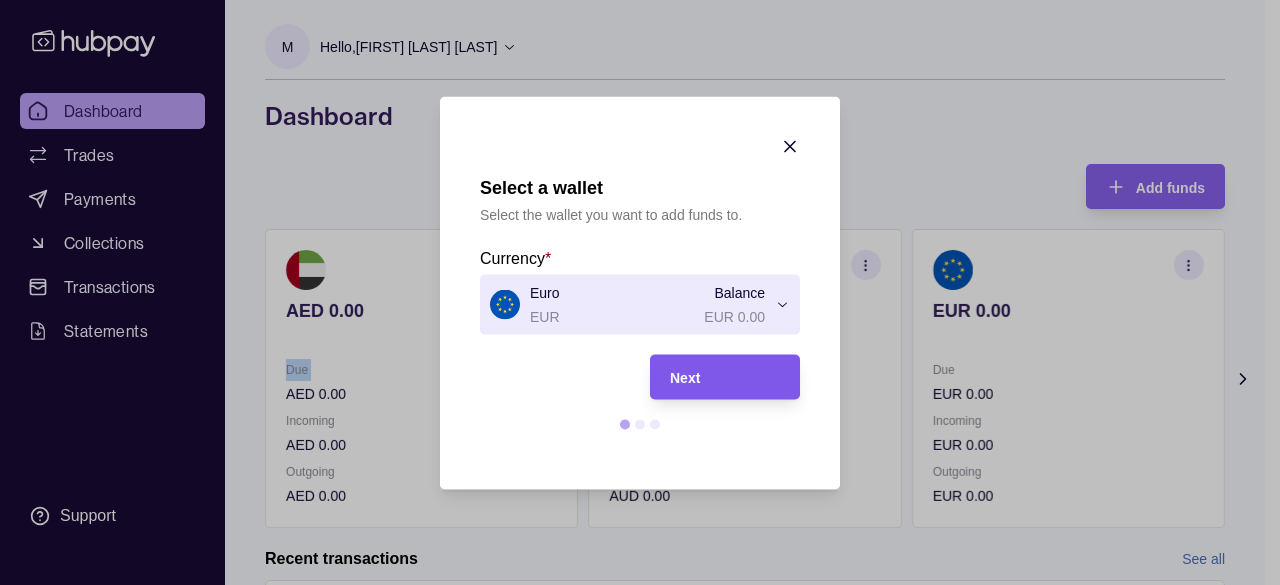 click on "Next" at bounding box center (685, 378) 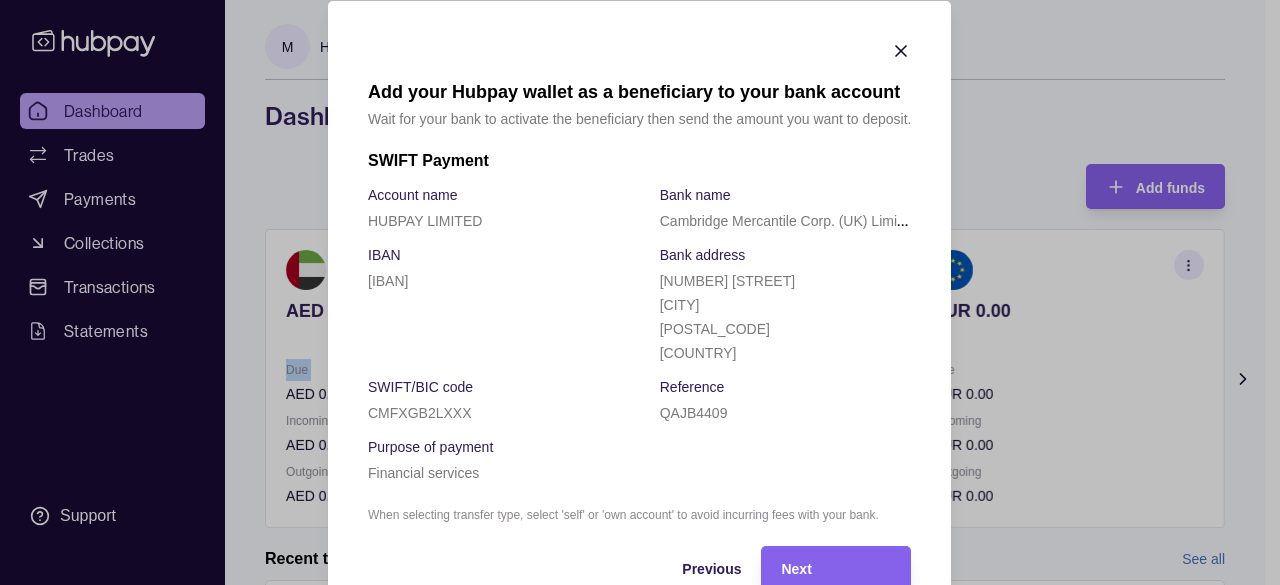 click 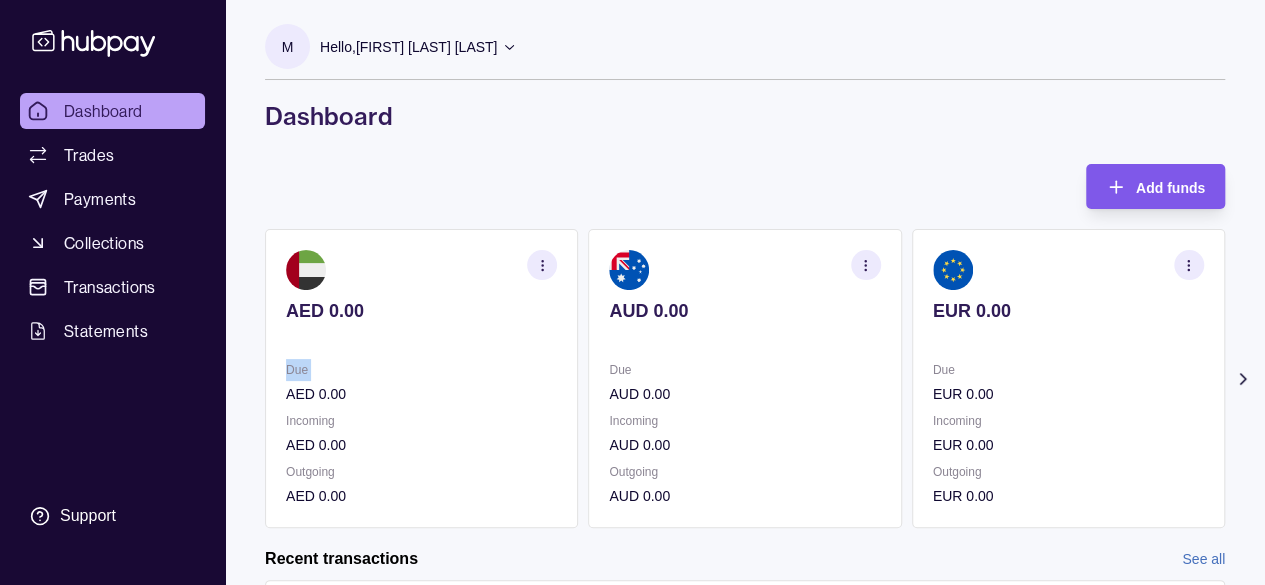 click on "Add funds" at bounding box center [1170, 188] 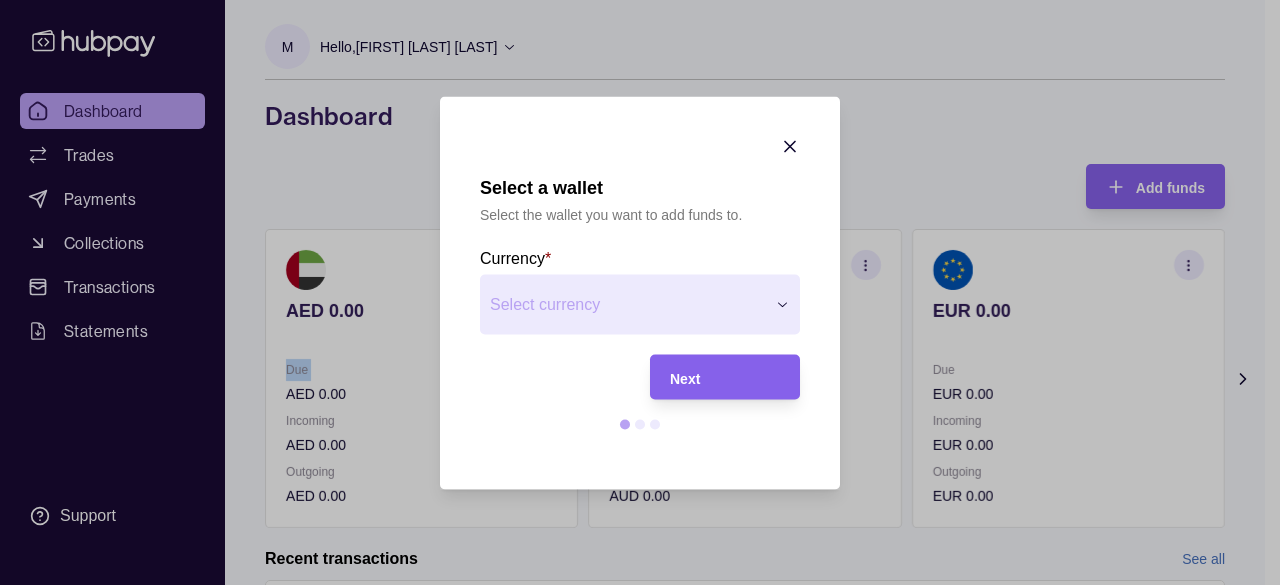 click on "Select a wallet Select the wallet you want to add funds to. Currency  * Select currency *** *** *** *** *** Next" at bounding box center (632, 788) 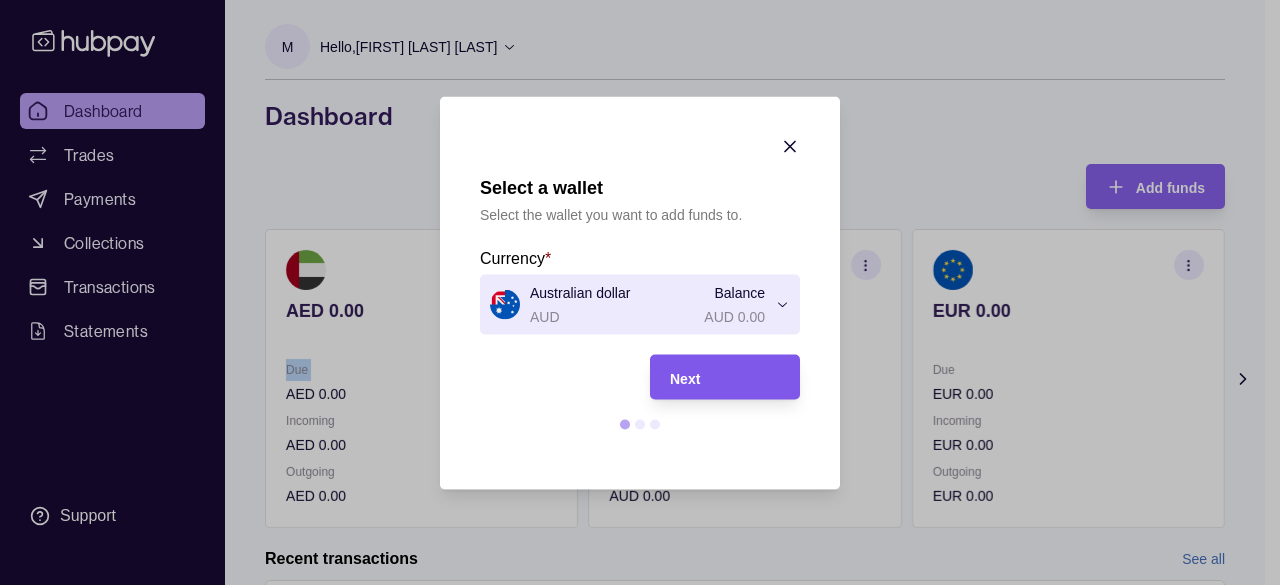 click on "Next" at bounding box center [725, 377] 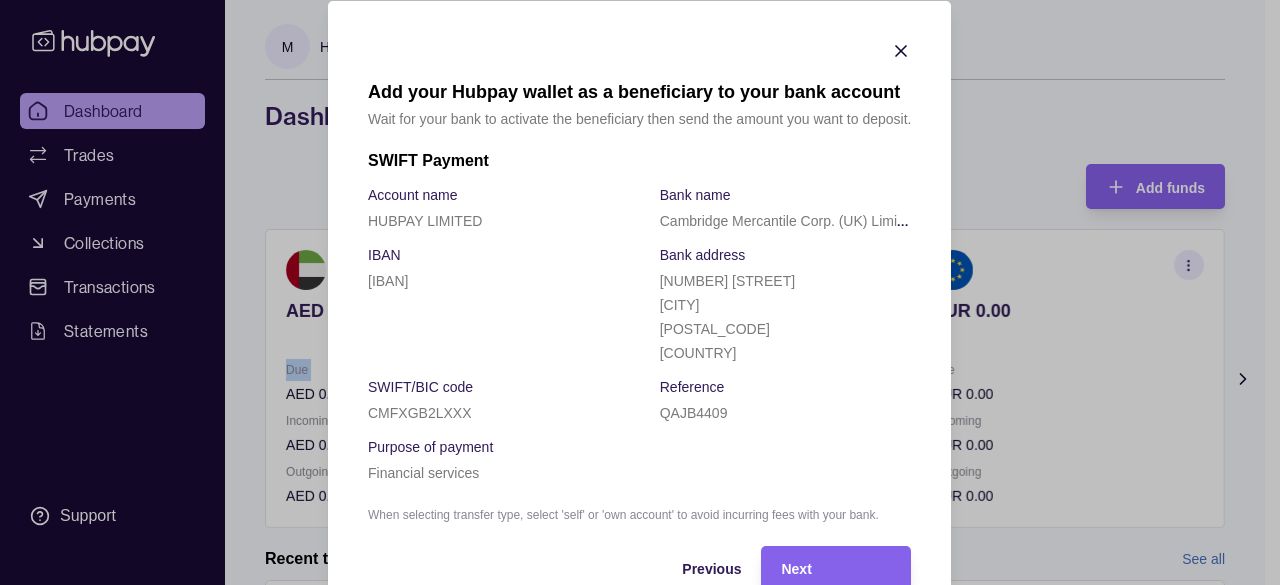 scroll, scrollTop: 94, scrollLeft: 0, axis: vertical 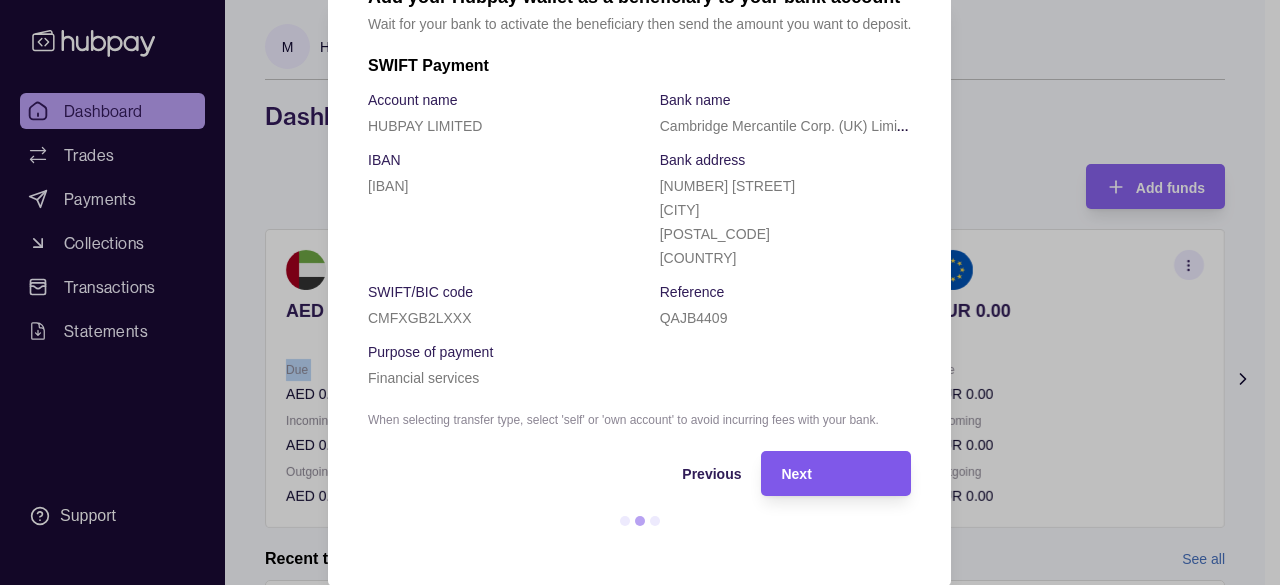 click on "Next" at bounding box center (837, 474) 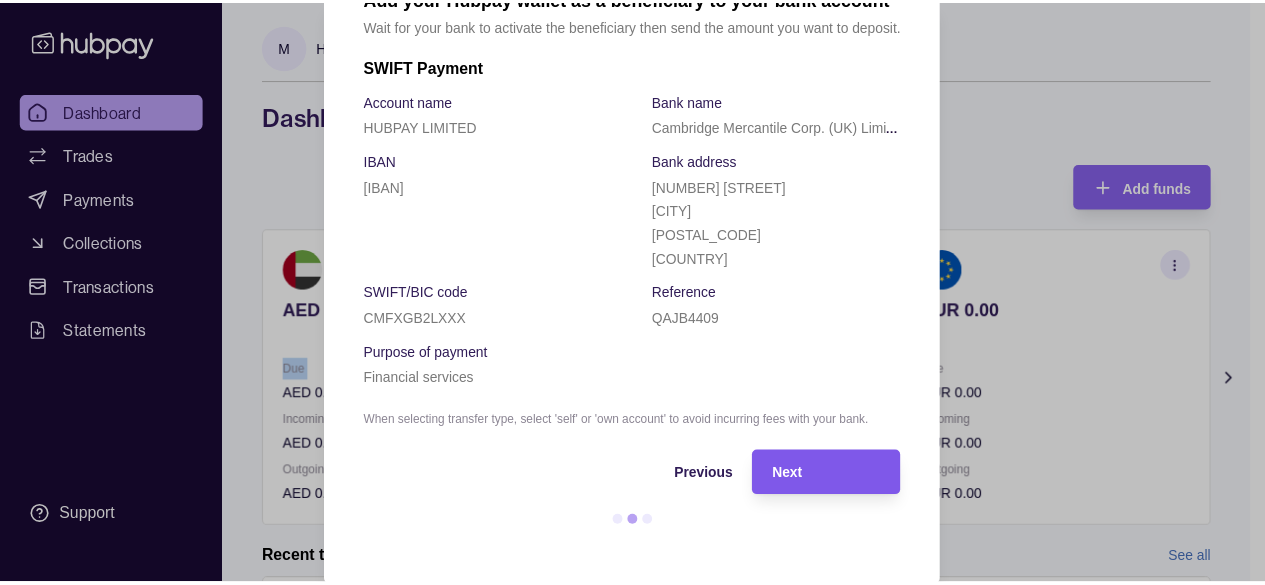 scroll, scrollTop: 0, scrollLeft: 0, axis: both 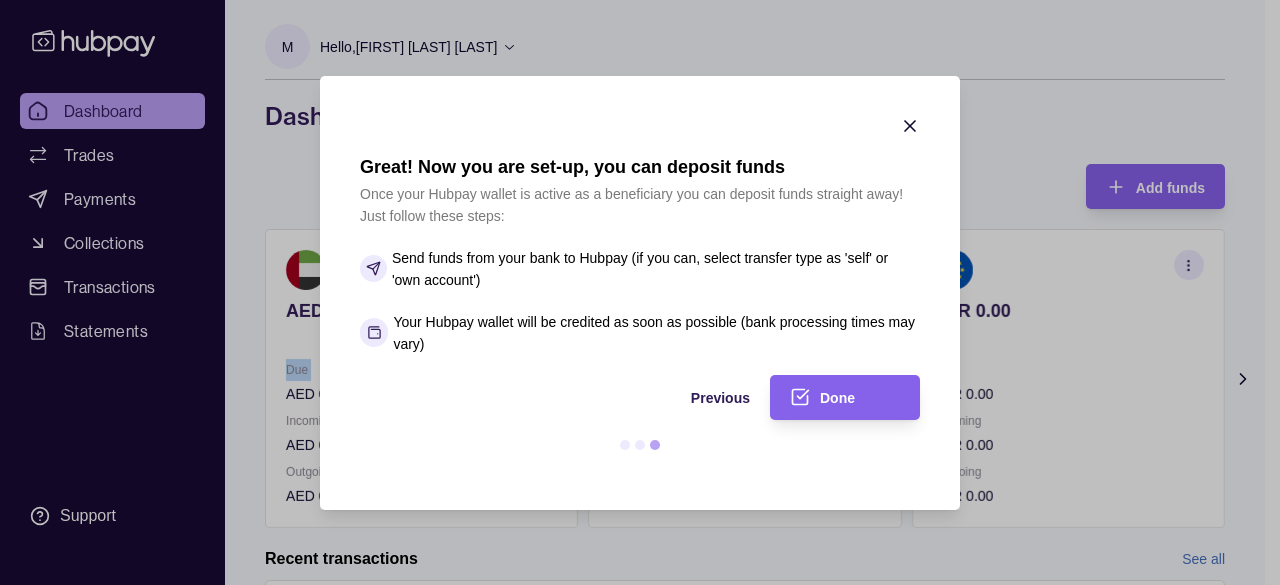 click 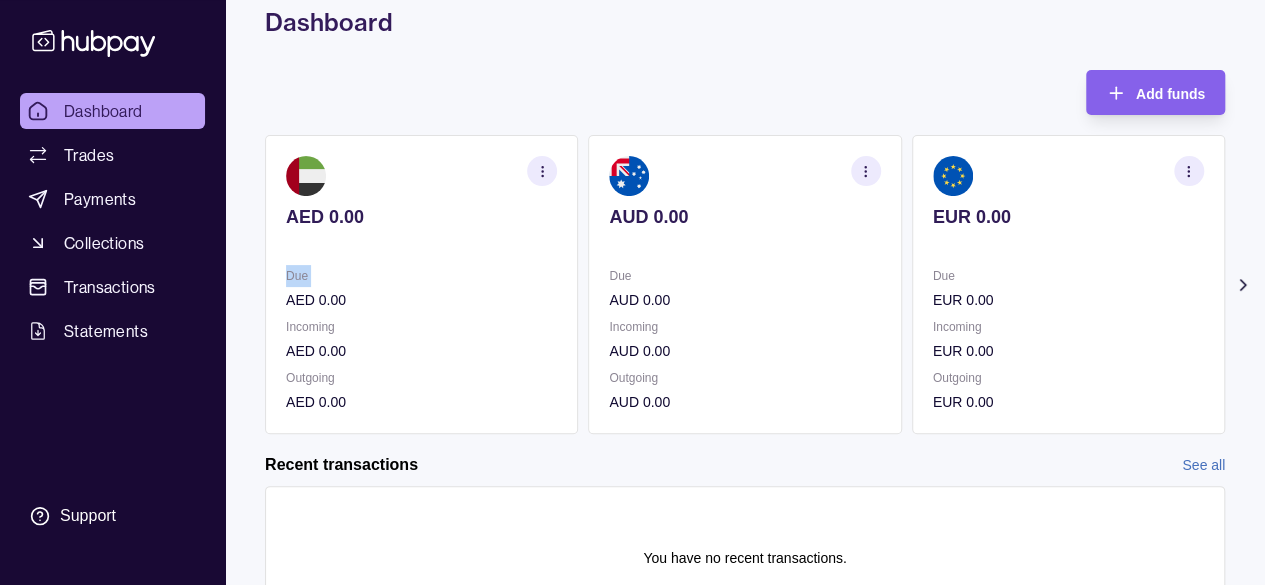 scroll, scrollTop: 0, scrollLeft: 0, axis: both 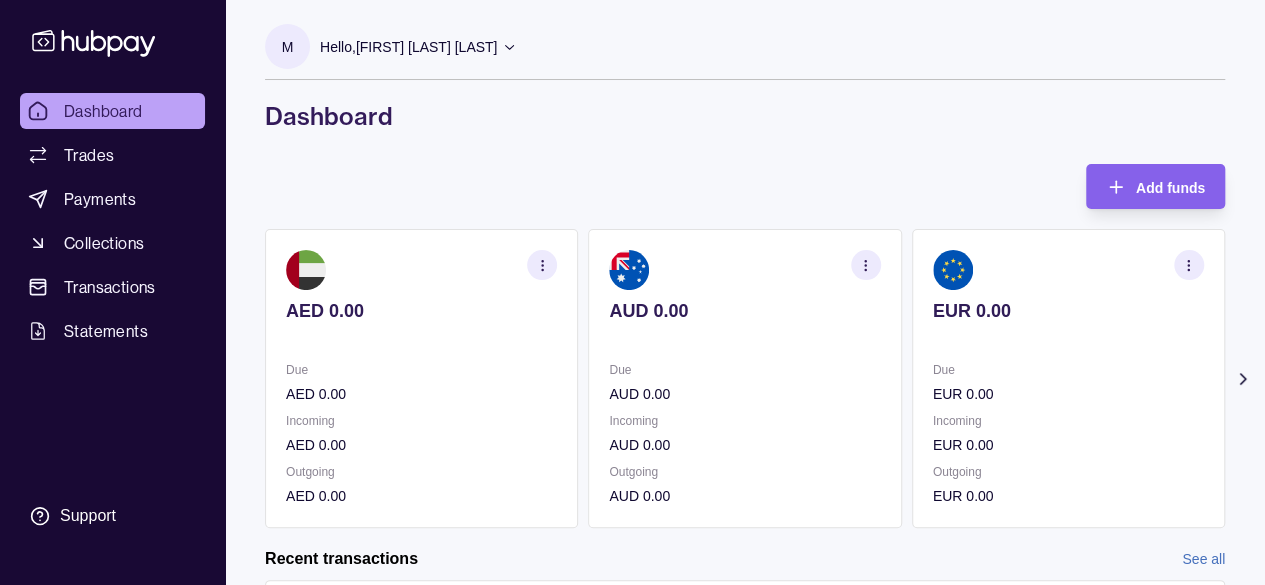 click on "Hello,  [FIRST] [LAST] [LAST]" at bounding box center [408, 47] 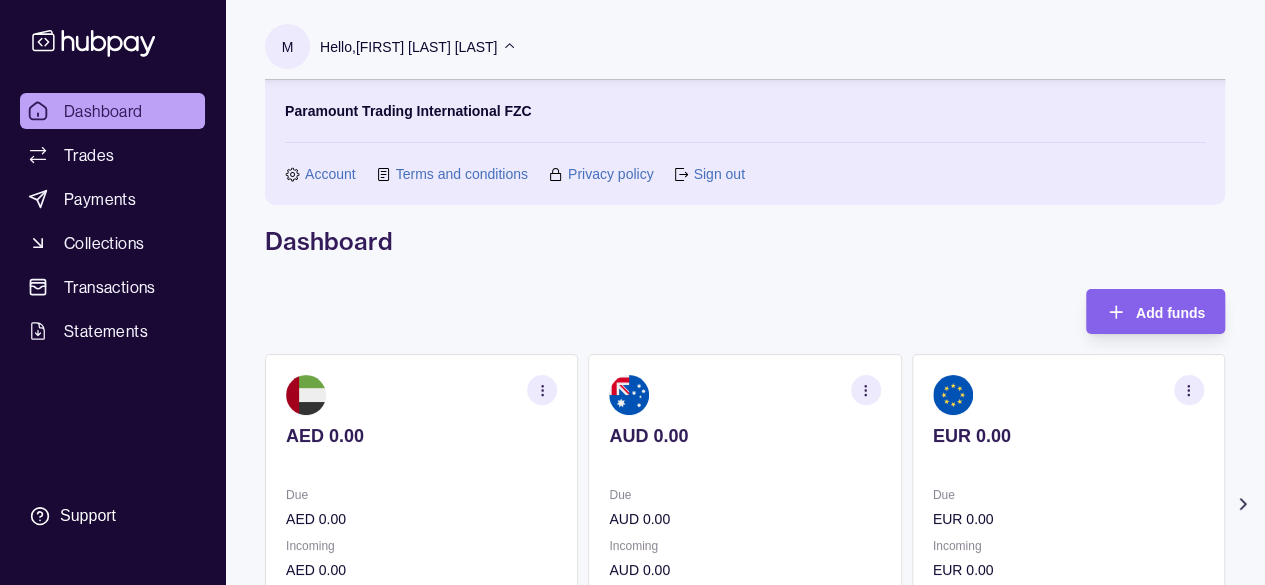 click on "Sign out" at bounding box center [718, 174] 